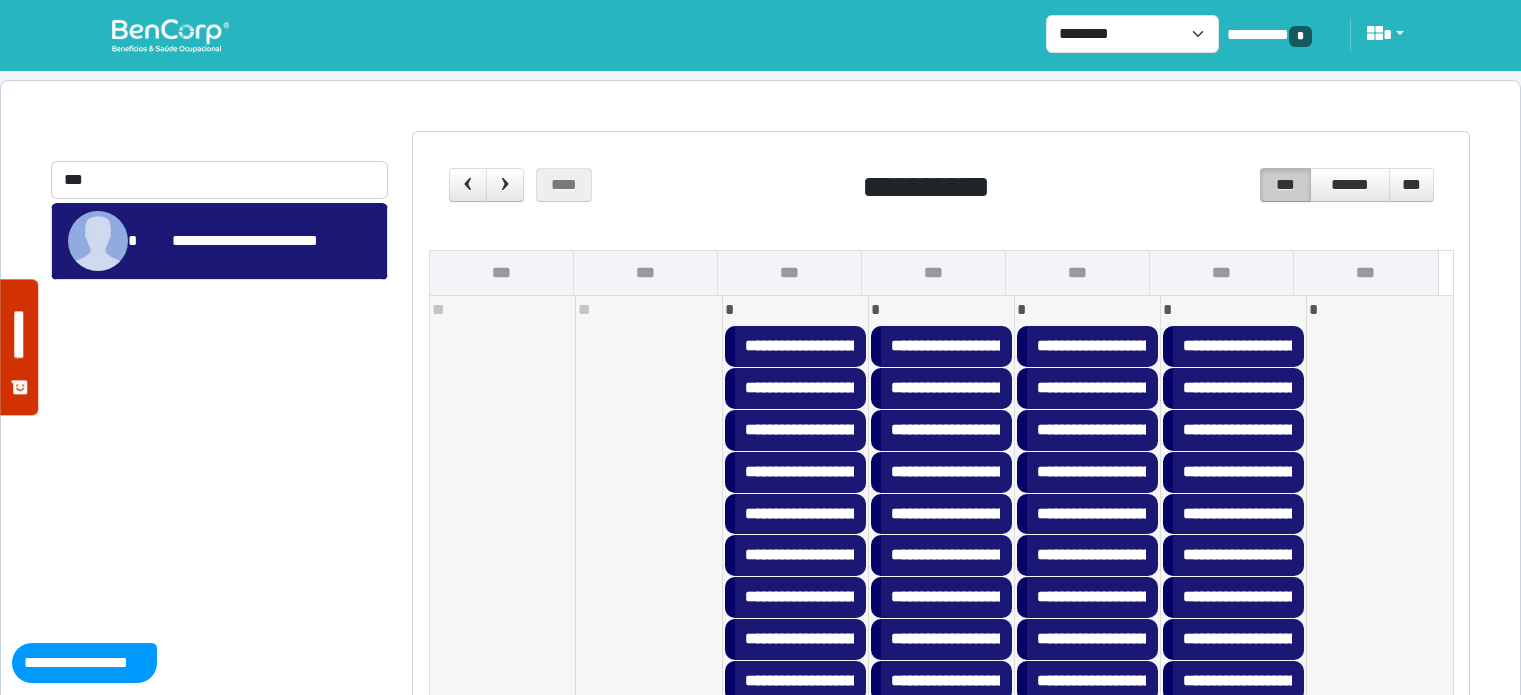 scroll, scrollTop: 233, scrollLeft: 0, axis: vertical 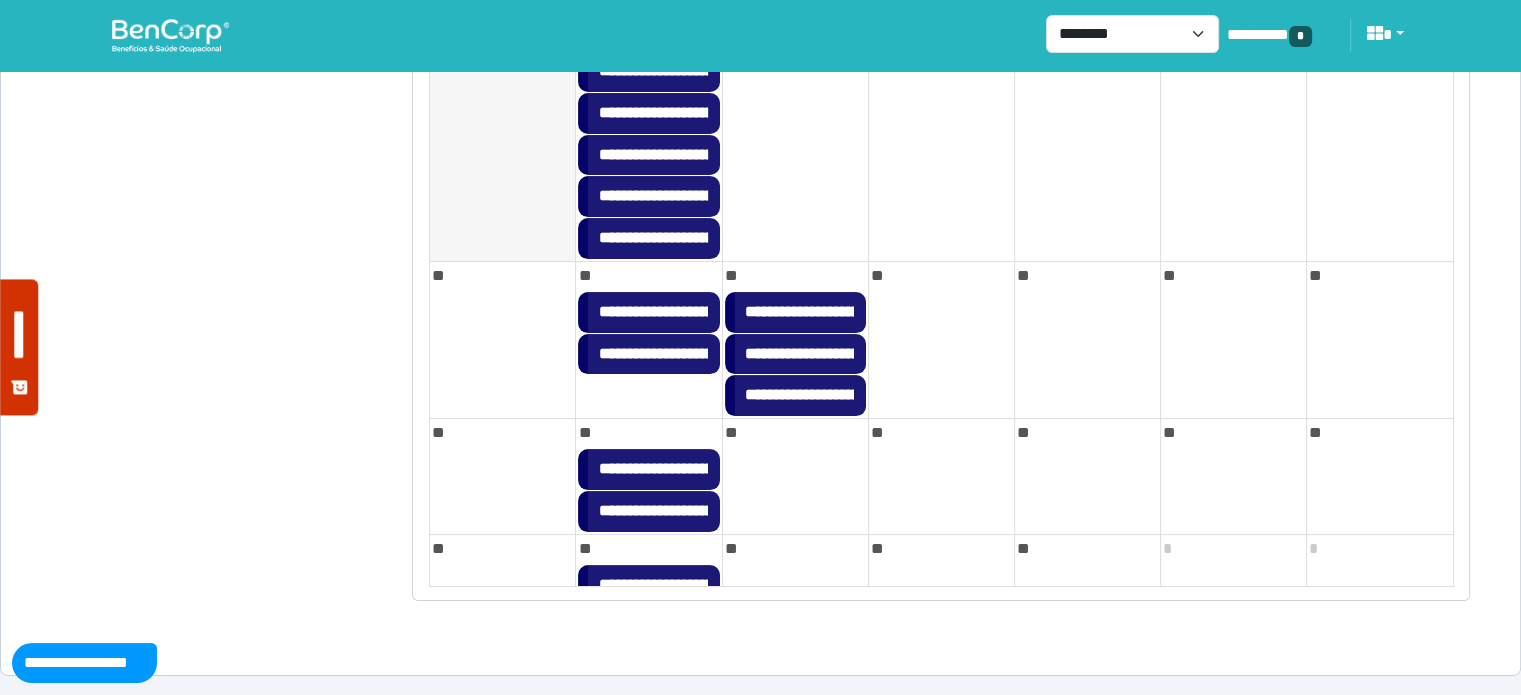click at bounding box center (170, 35) 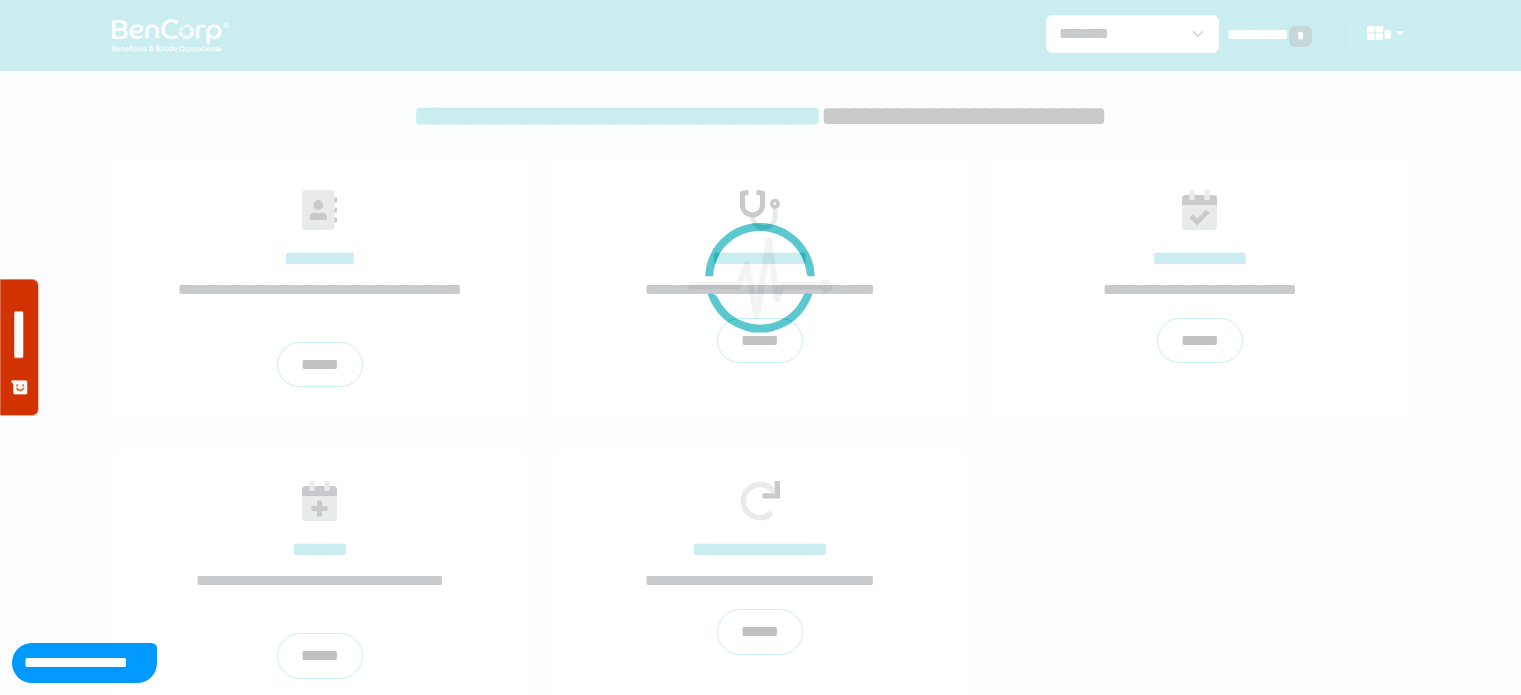 scroll, scrollTop: 0, scrollLeft: 0, axis: both 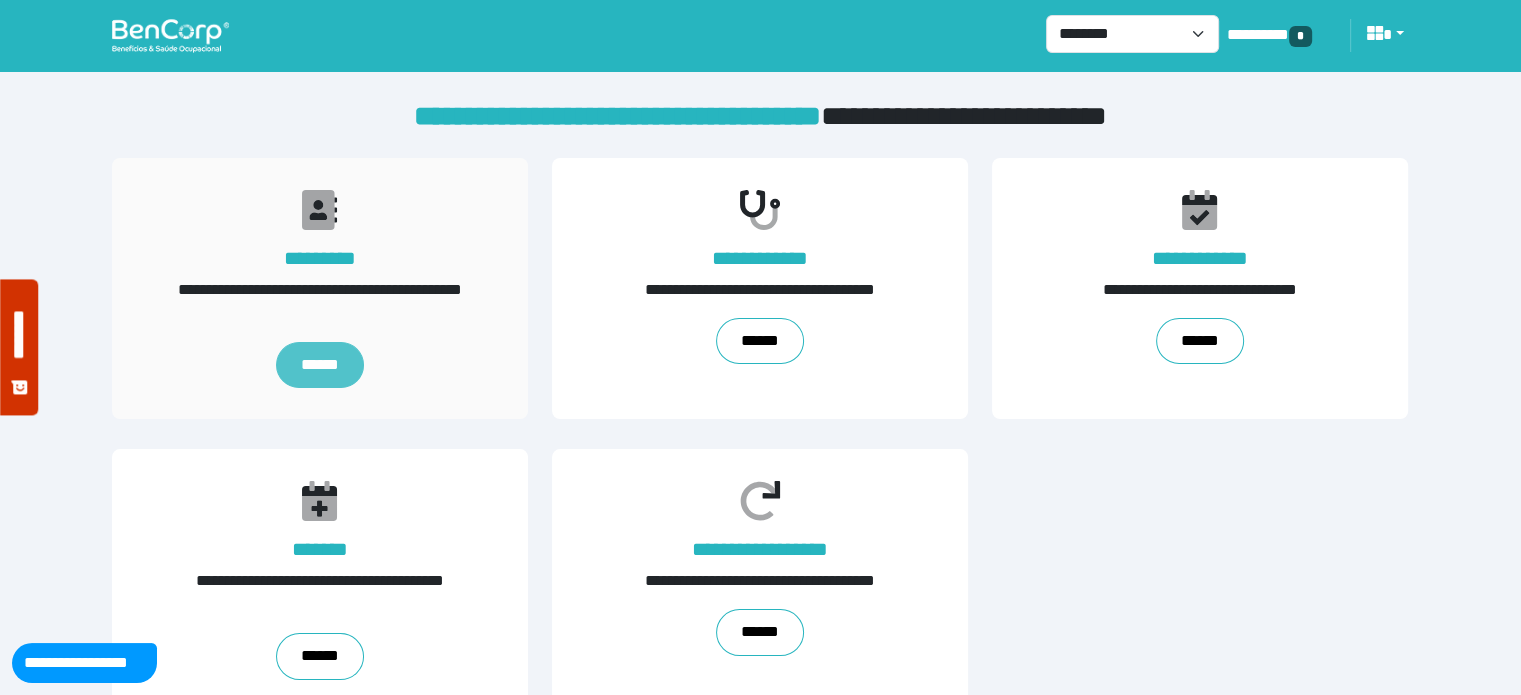click on "******" at bounding box center (320, 365) 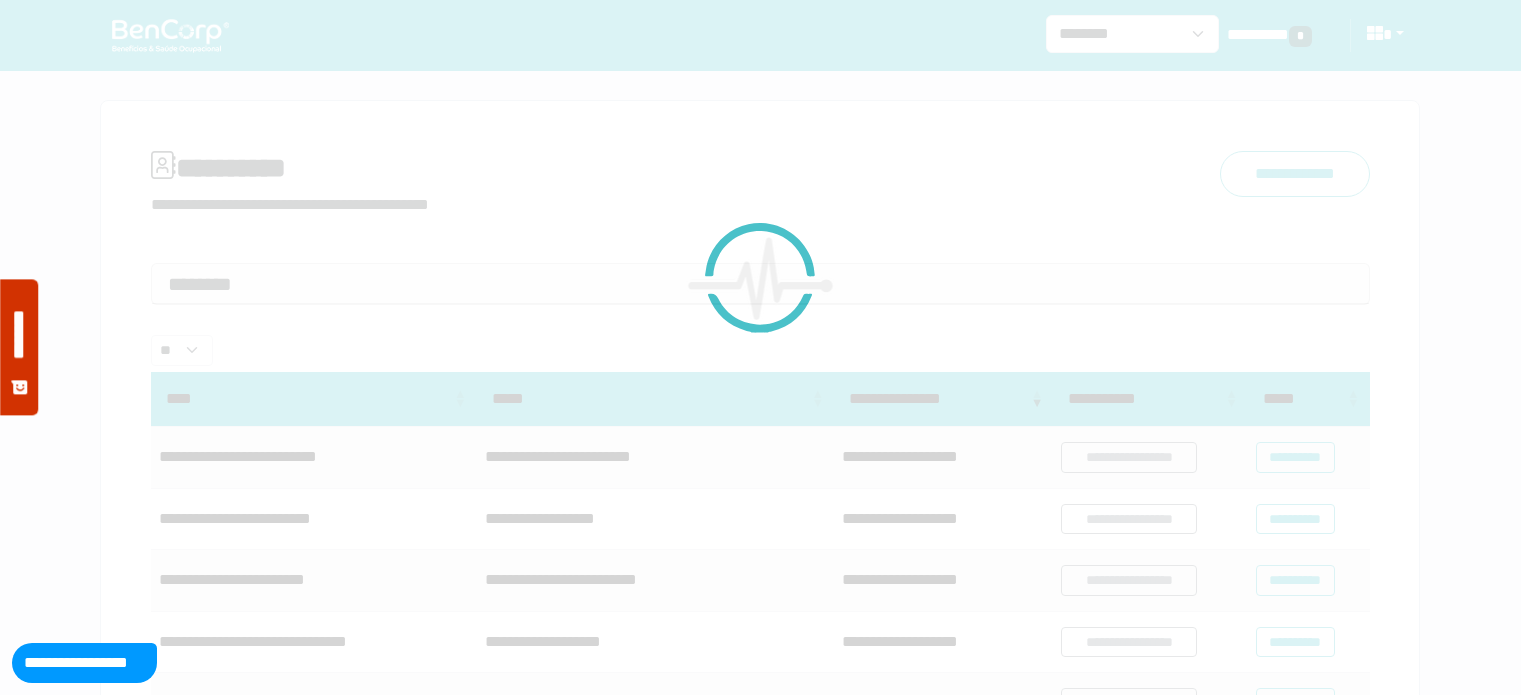 scroll, scrollTop: 0, scrollLeft: 0, axis: both 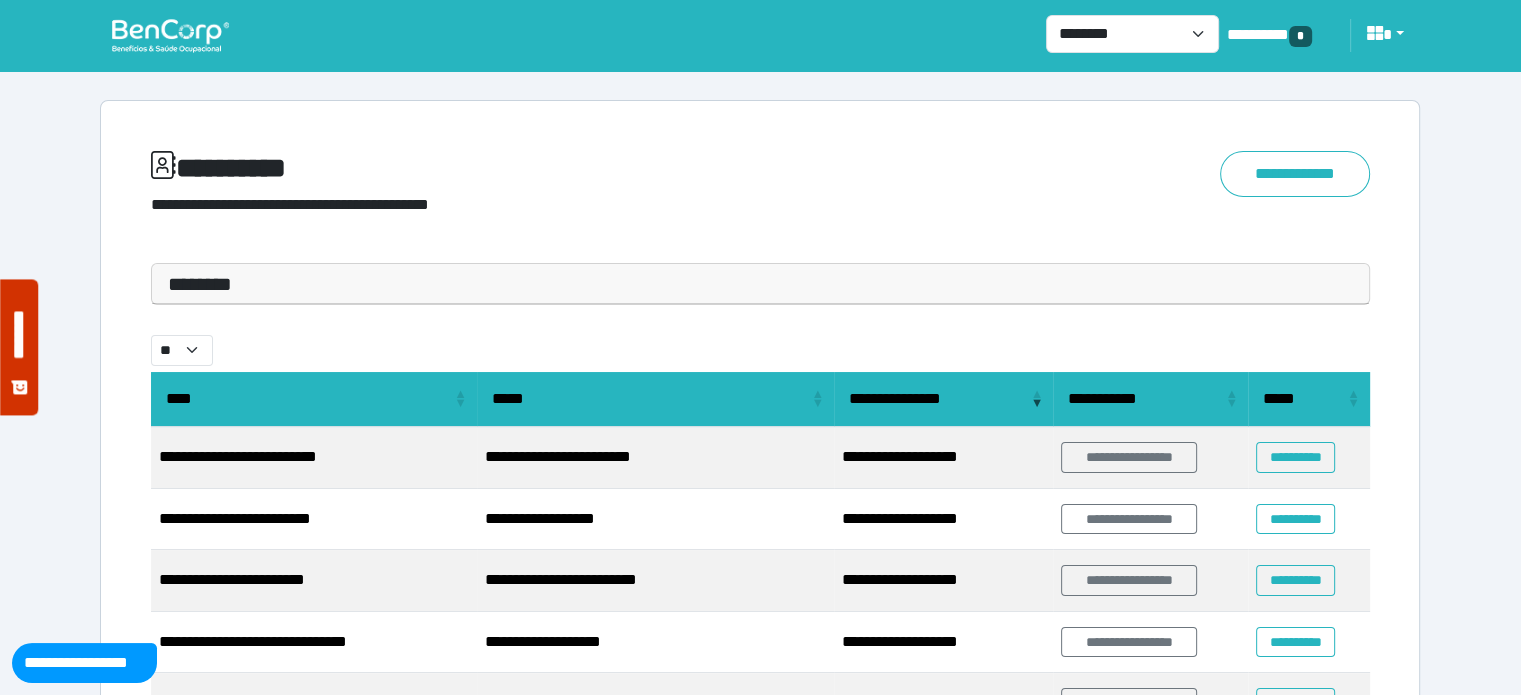 click on "********" at bounding box center (760, 284) 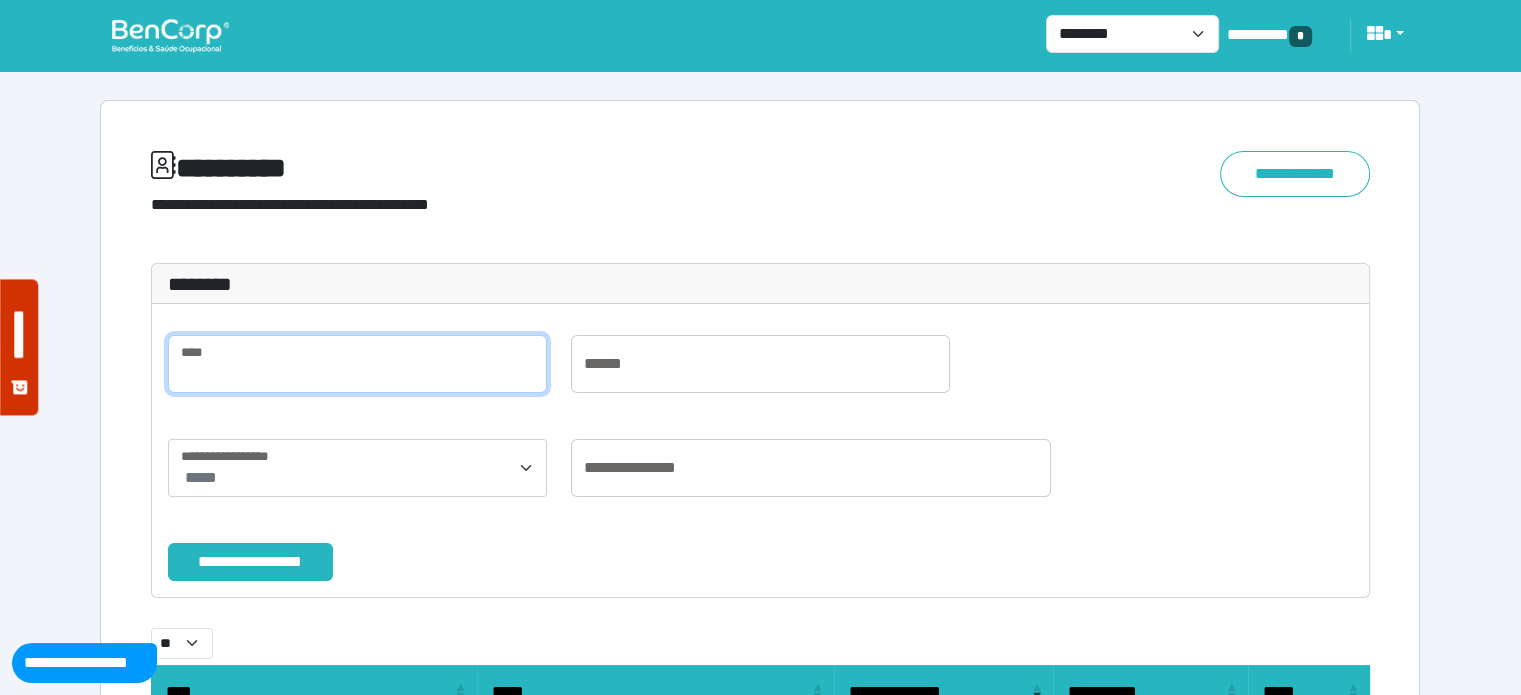 click at bounding box center (357, 364) 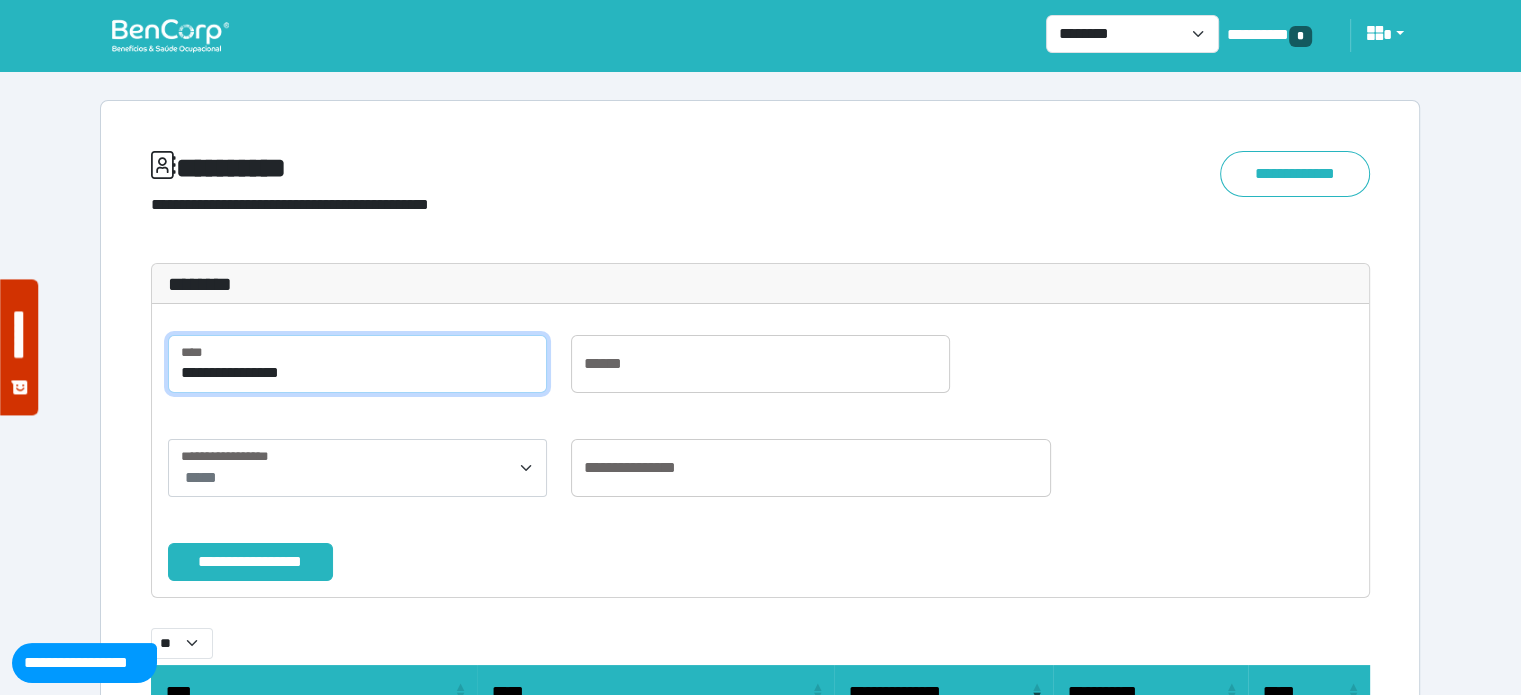 type on "**********" 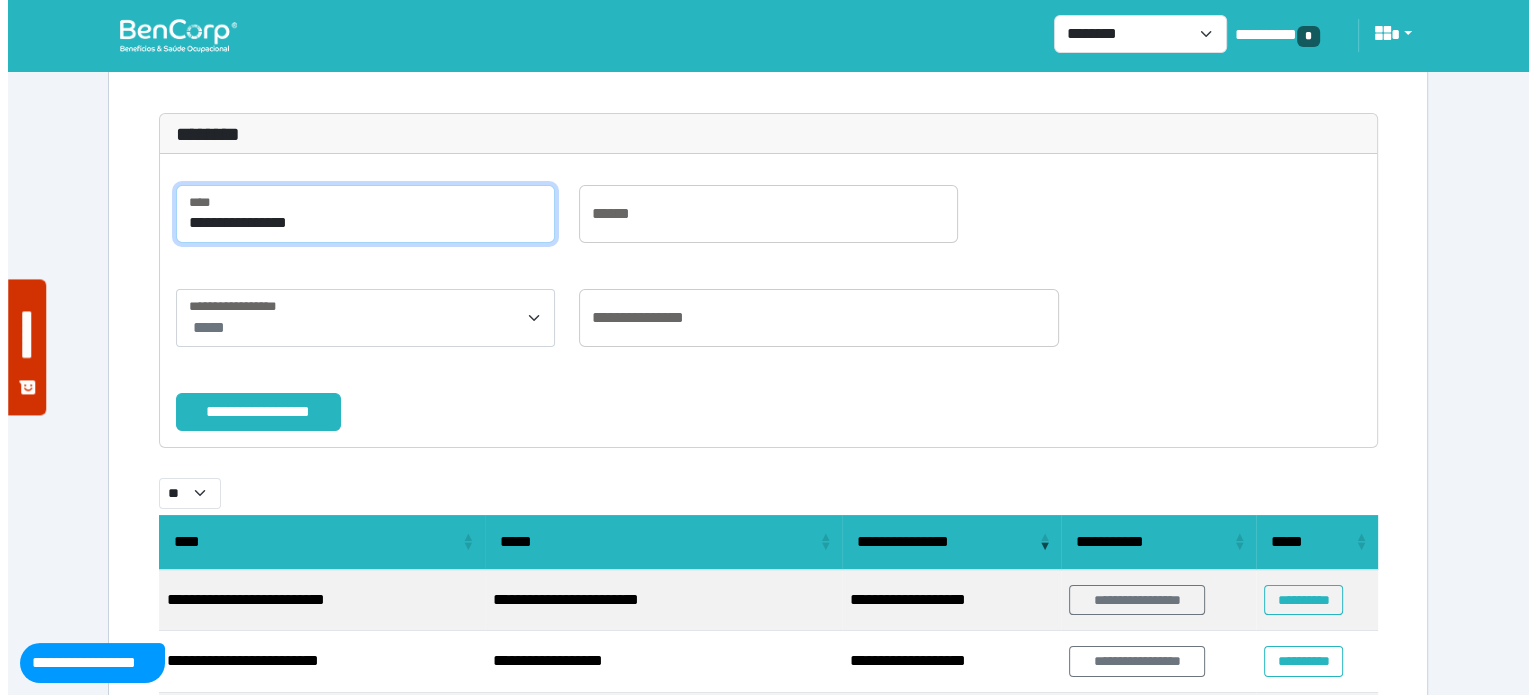 scroll, scrollTop: 203, scrollLeft: 0, axis: vertical 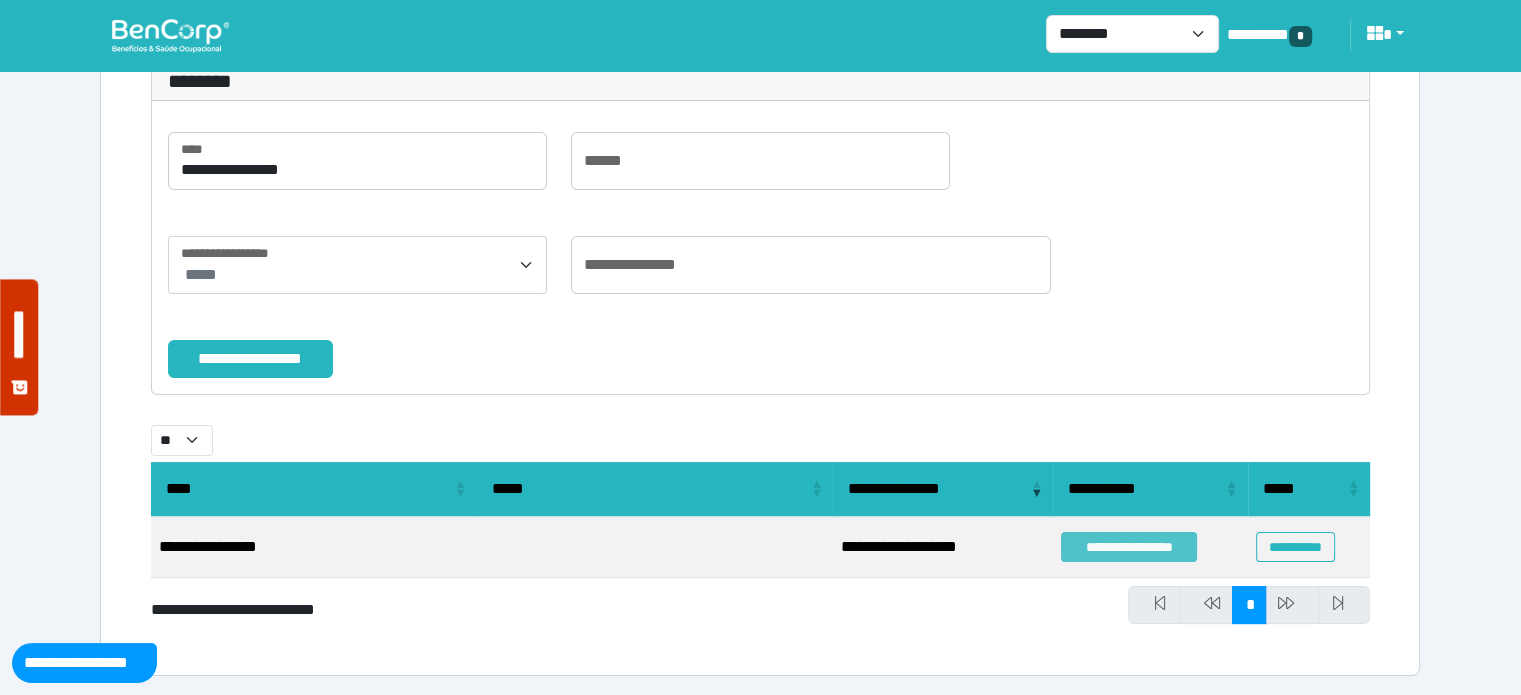 click on "**********" at bounding box center (1129, 547) 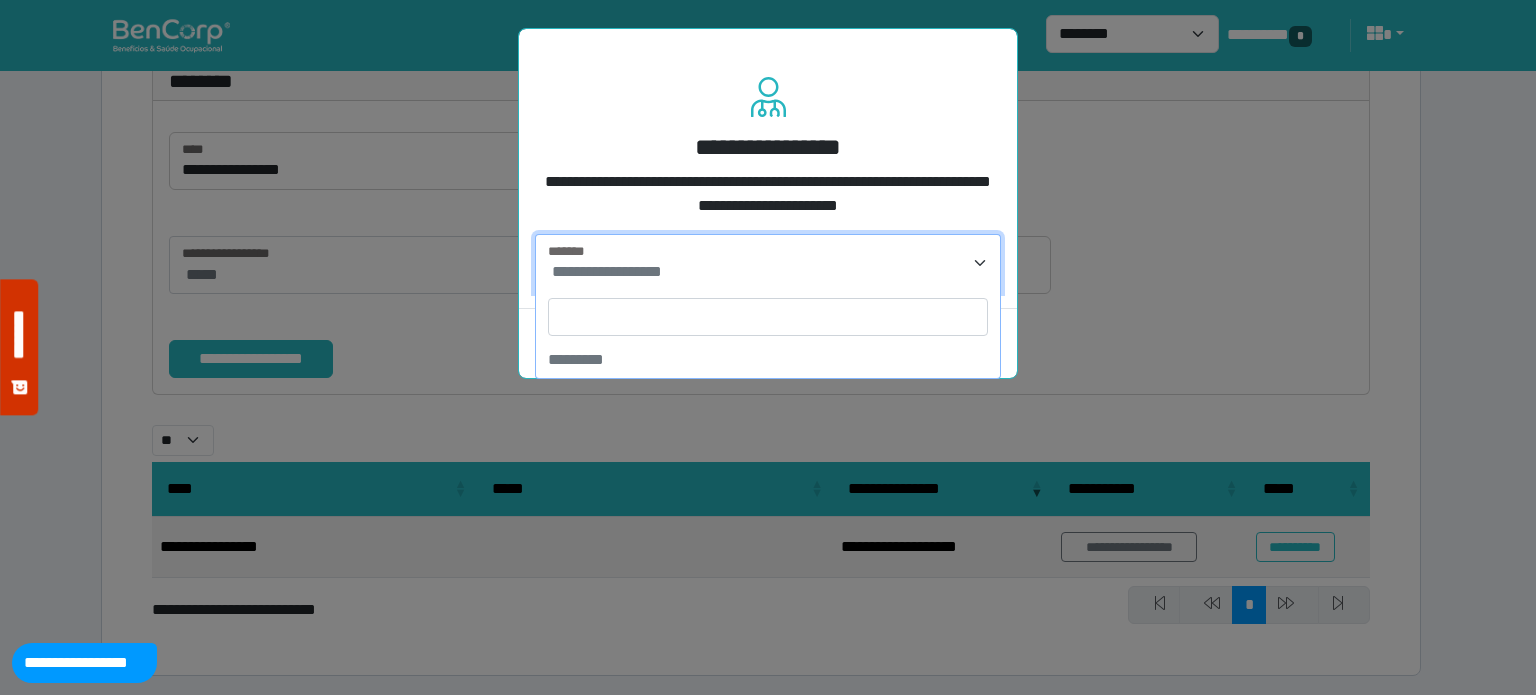click on "**********" at bounding box center (607, 271) 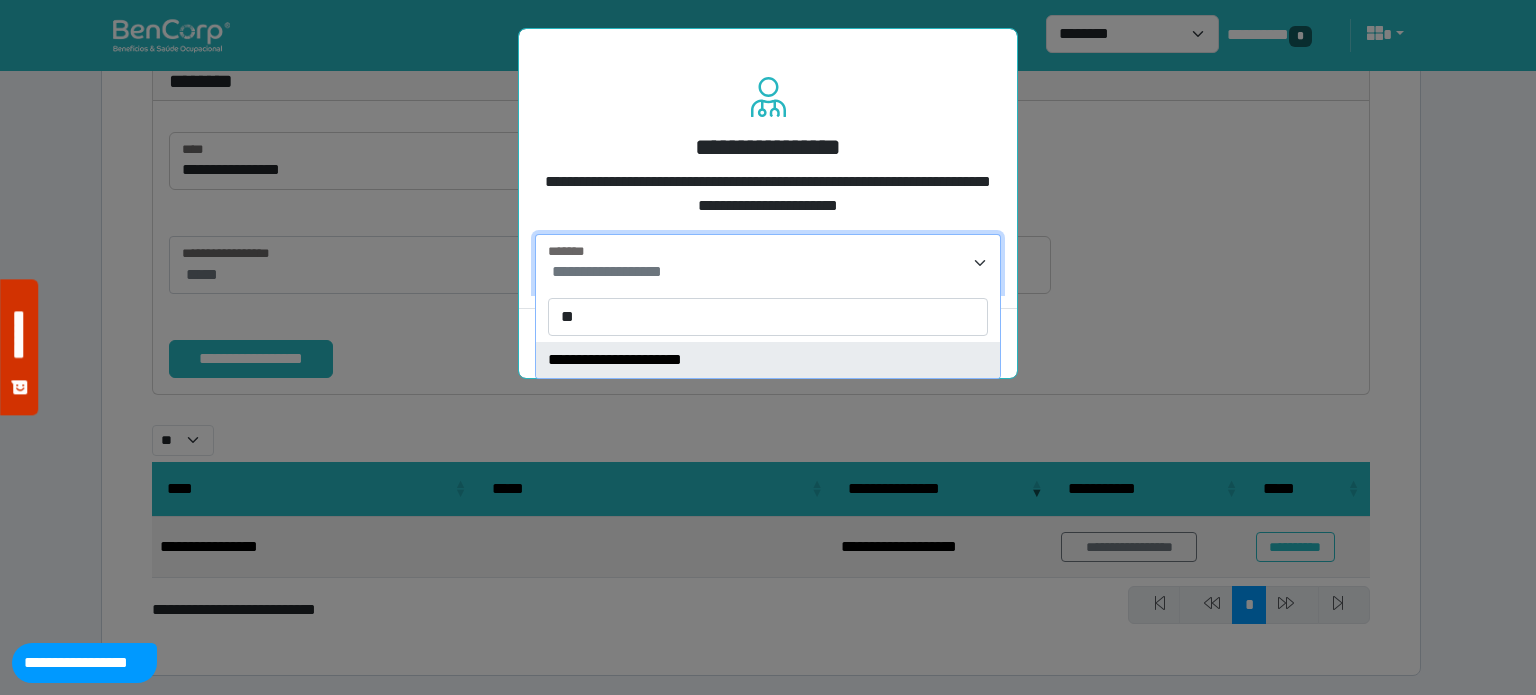 type on "**" 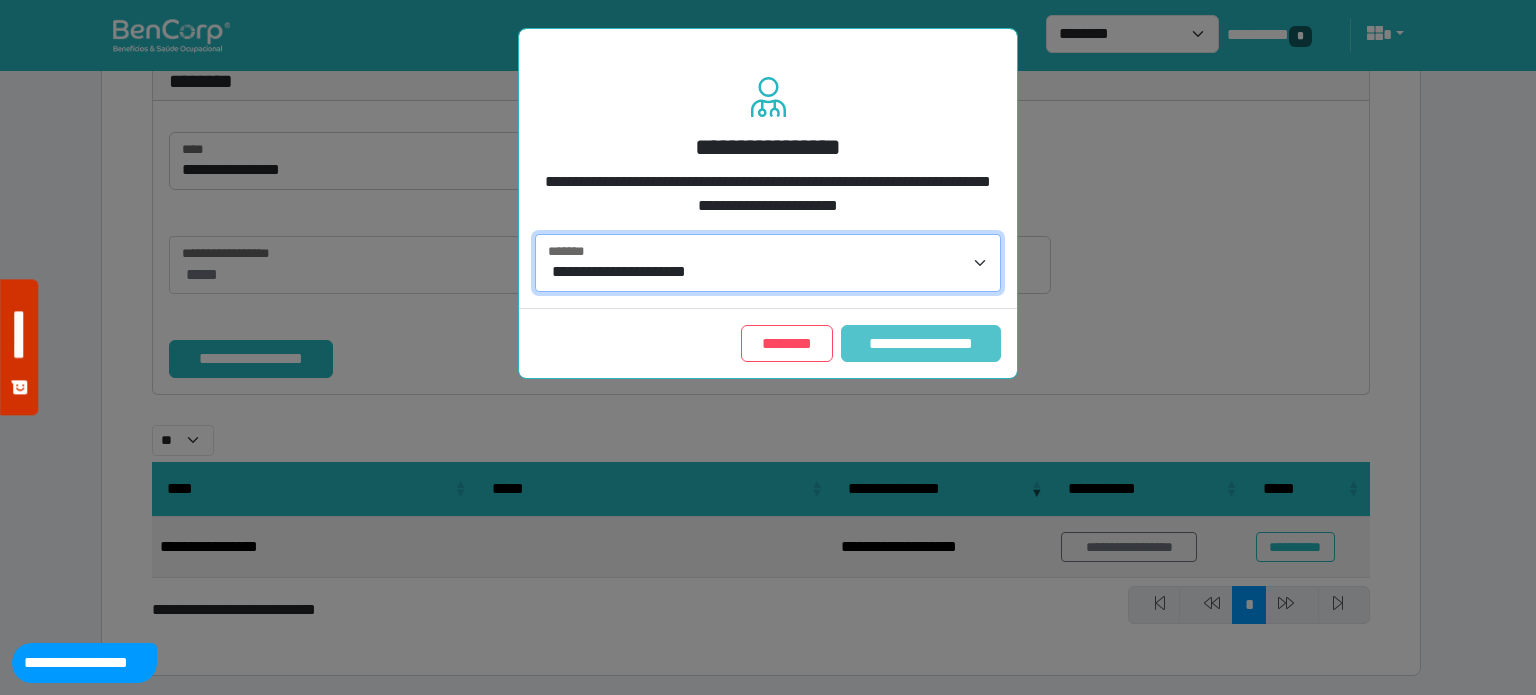click on "**********" at bounding box center [921, 344] 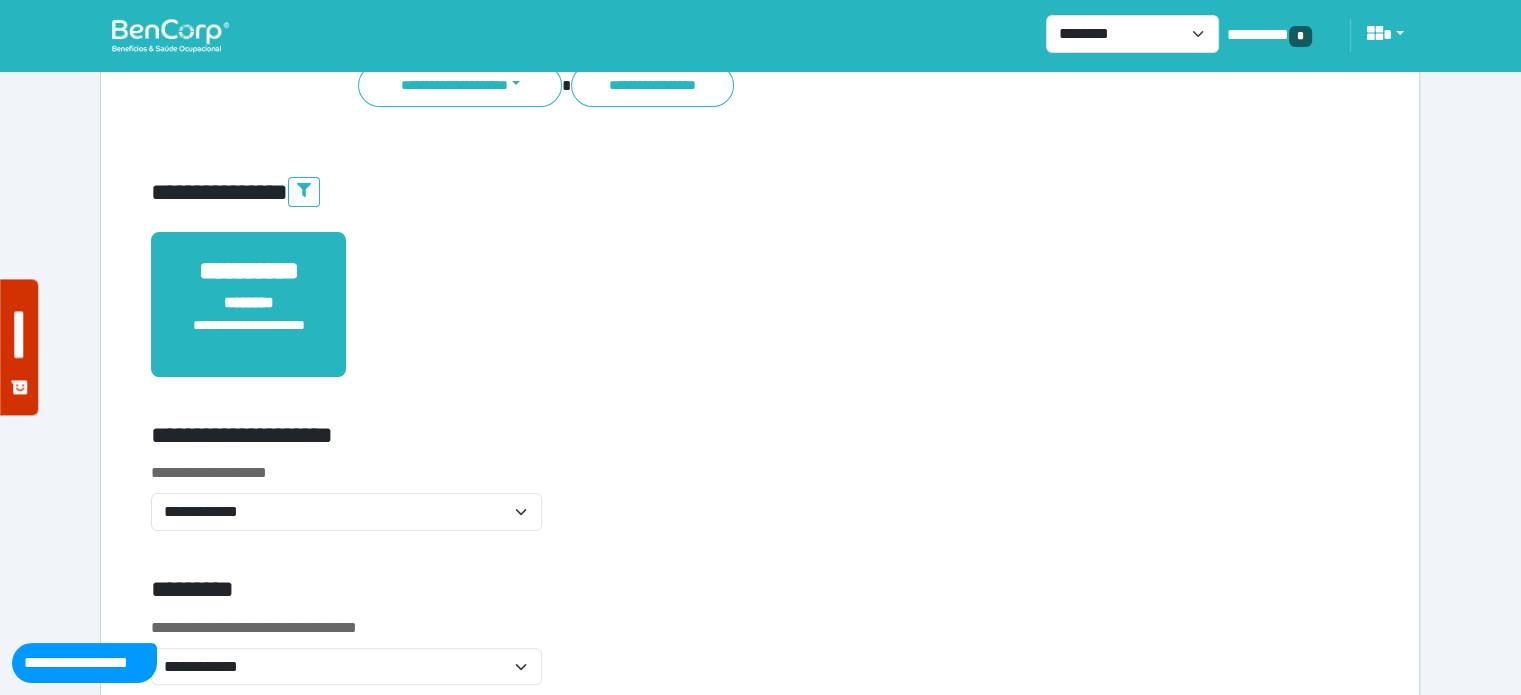 scroll, scrollTop: 400, scrollLeft: 0, axis: vertical 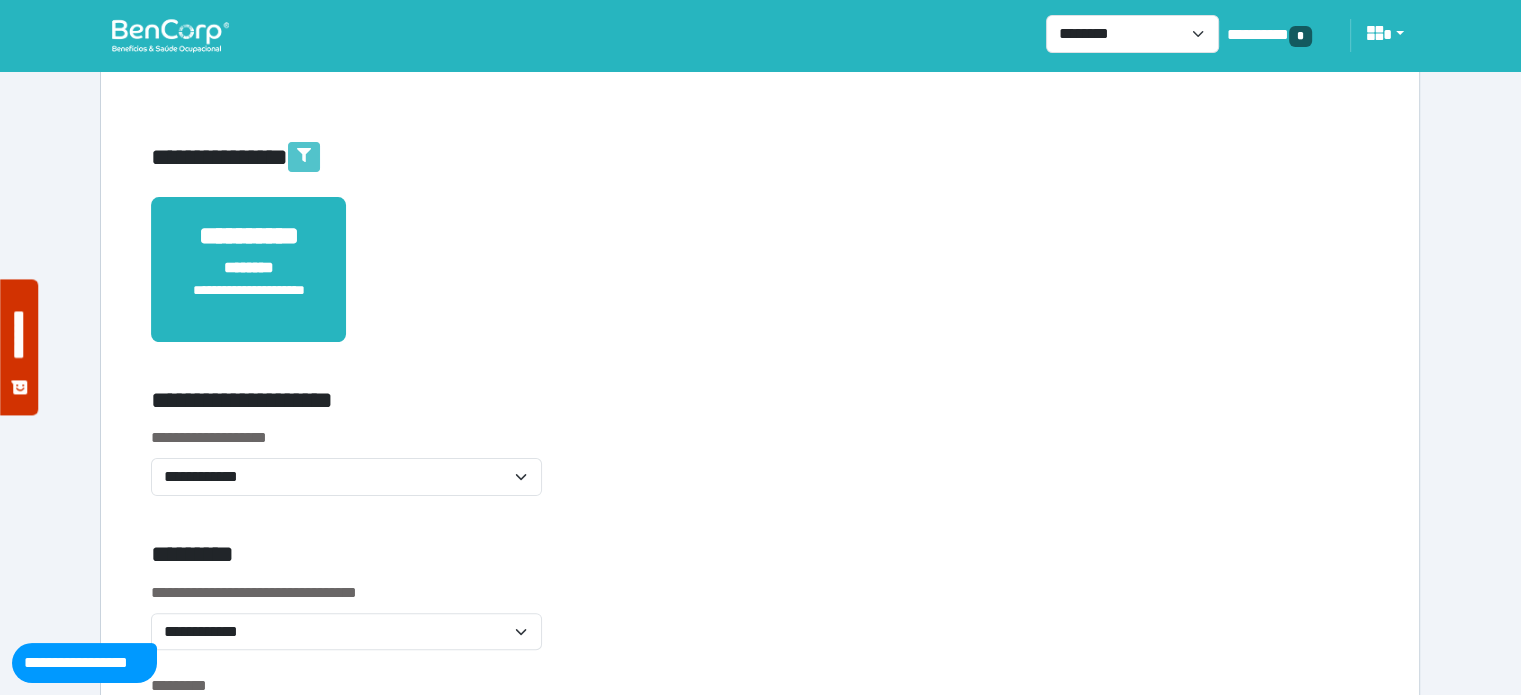 click at bounding box center [304, 157] 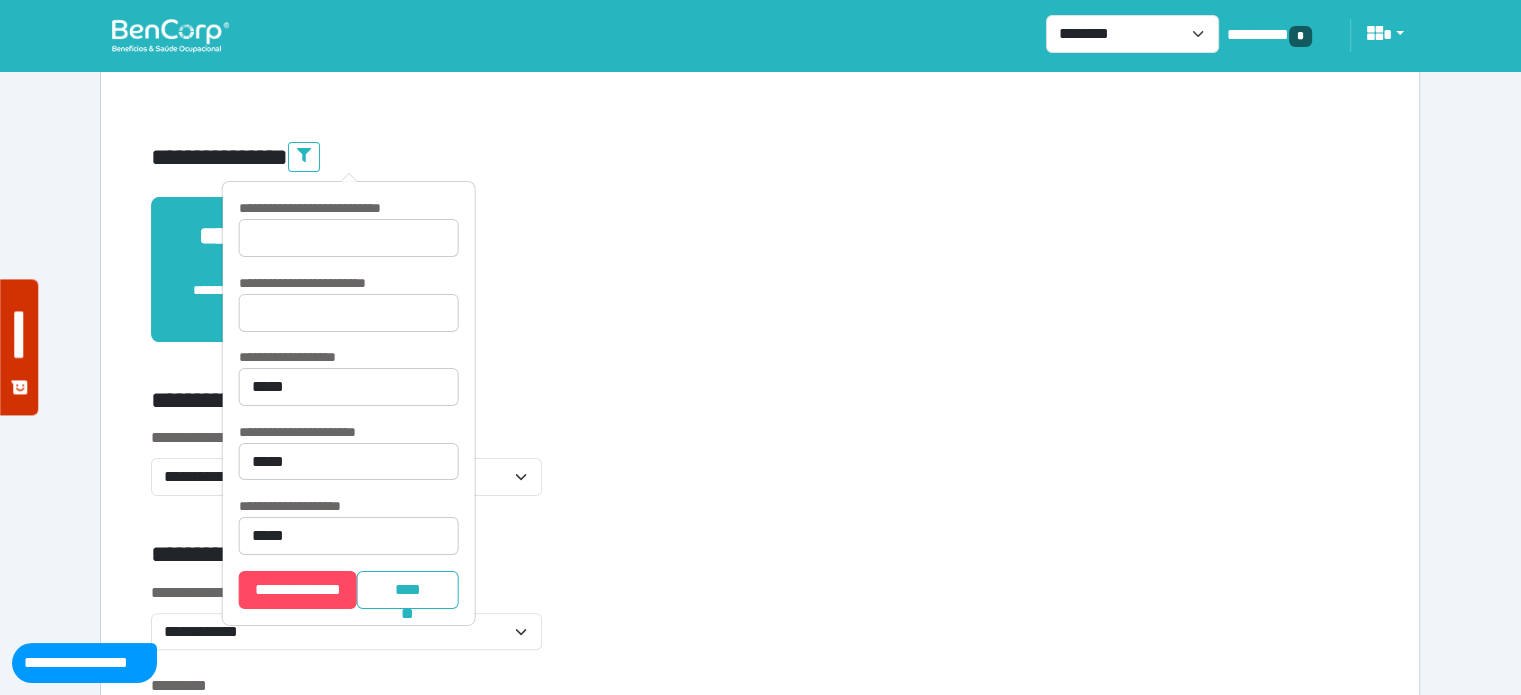 click on "**********" at bounding box center [760, 281] 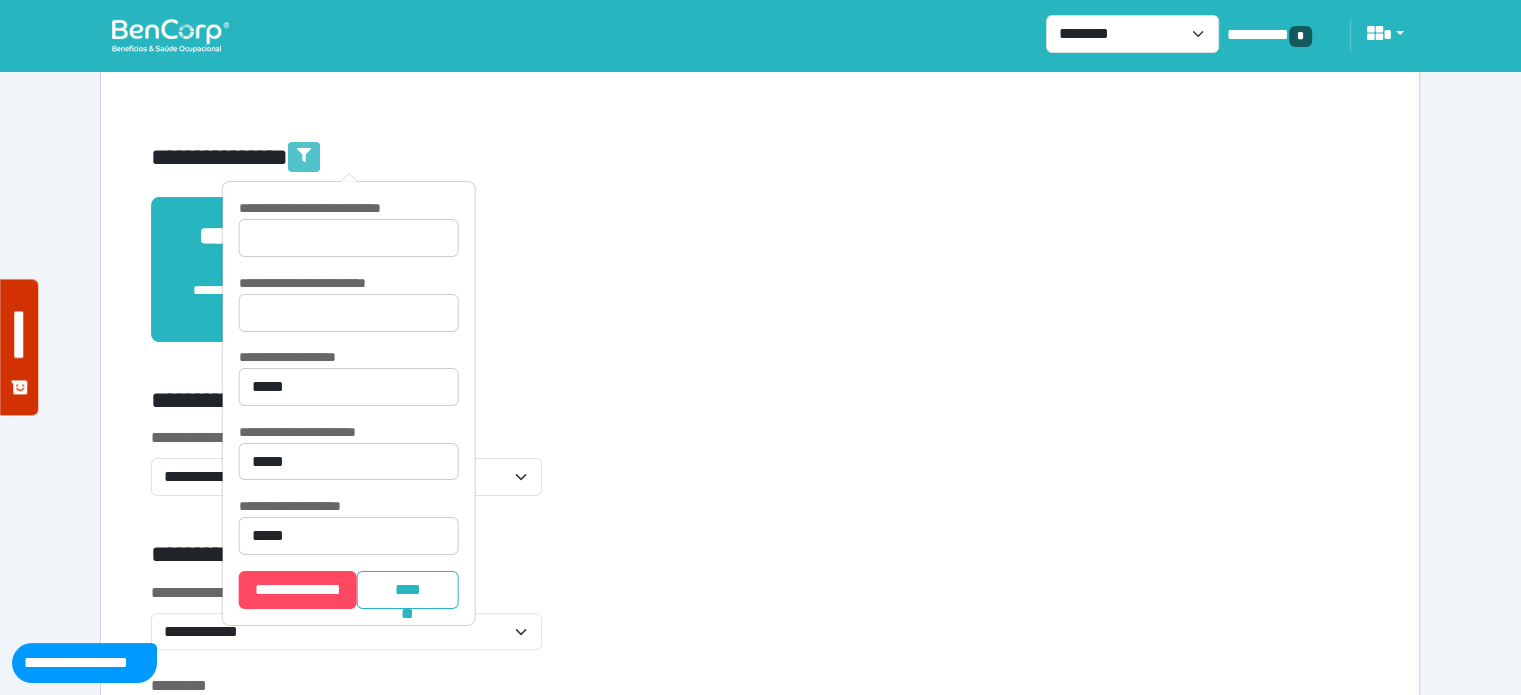 click at bounding box center [304, 157] 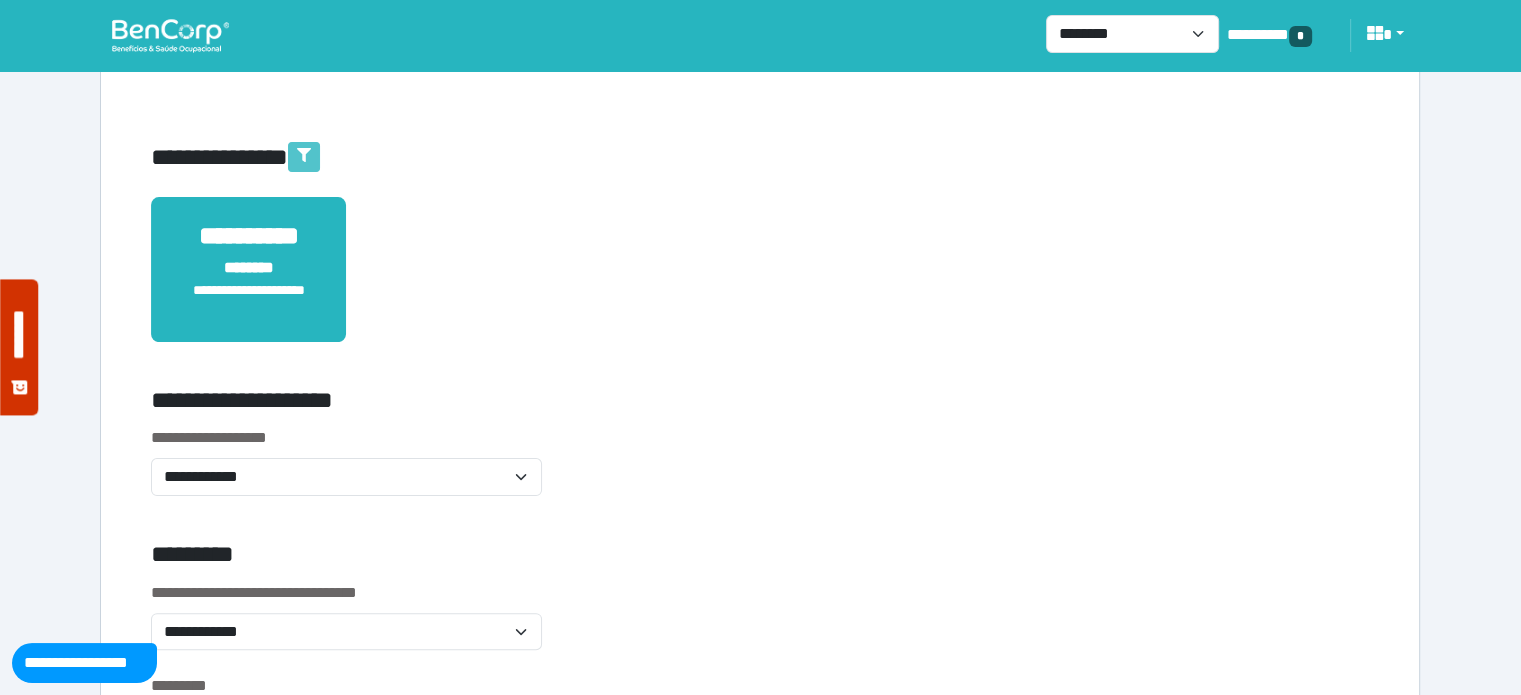 click at bounding box center (304, 157) 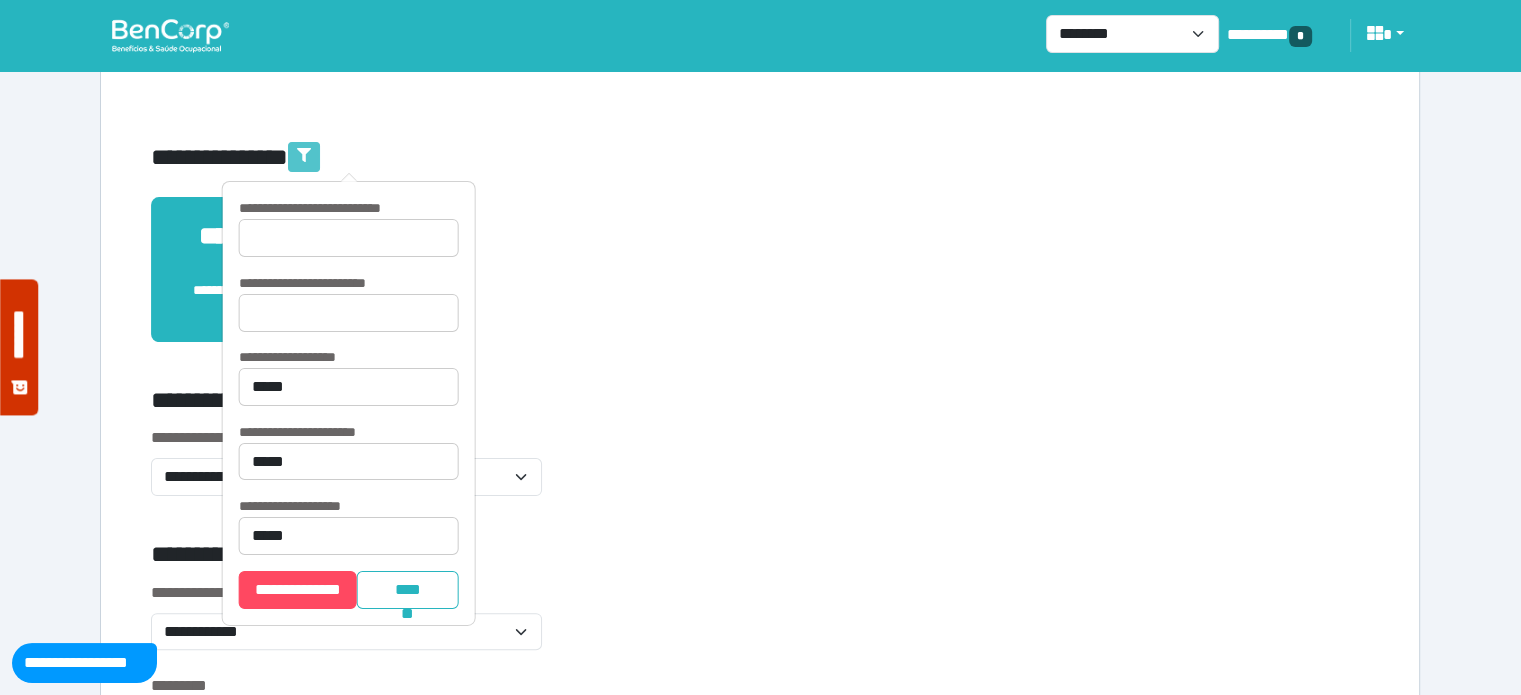 click at bounding box center (304, 157) 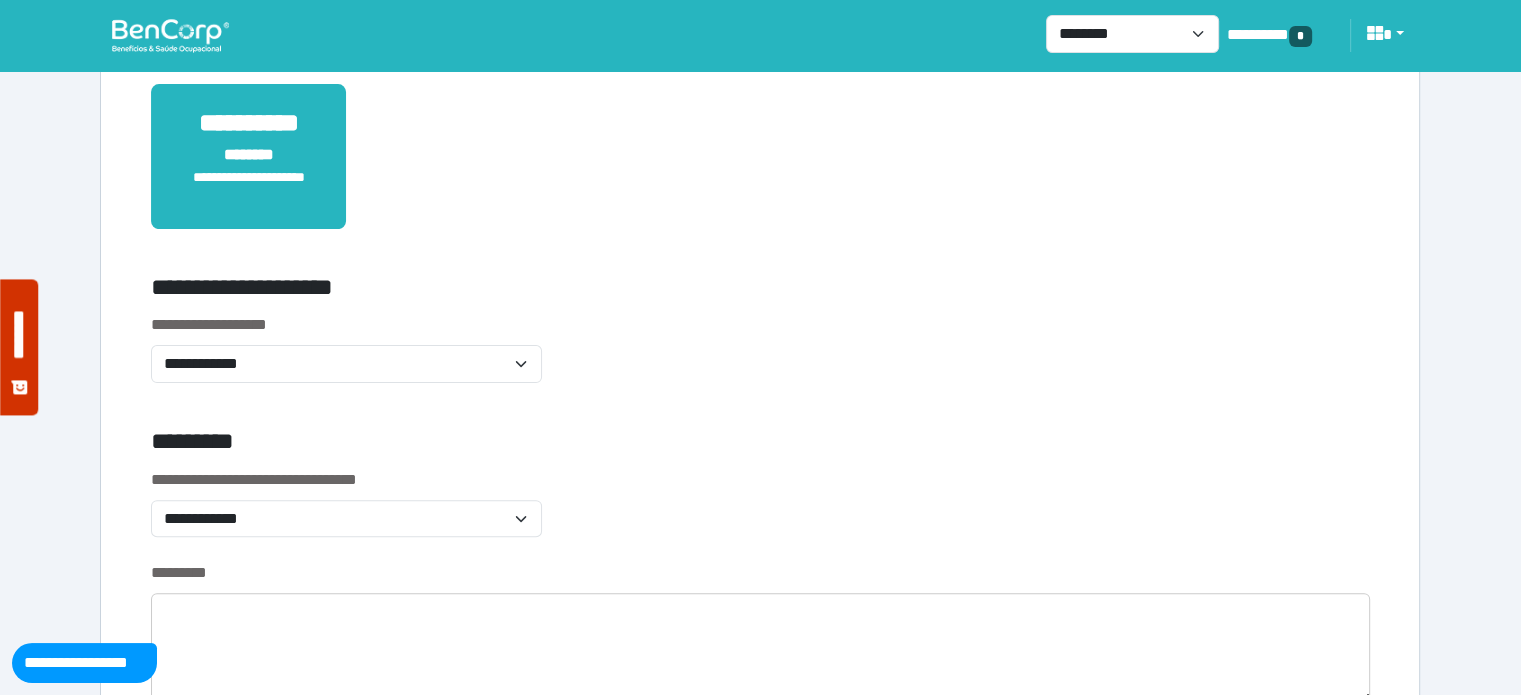 scroll, scrollTop: 700, scrollLeft: 0, axis: vertical 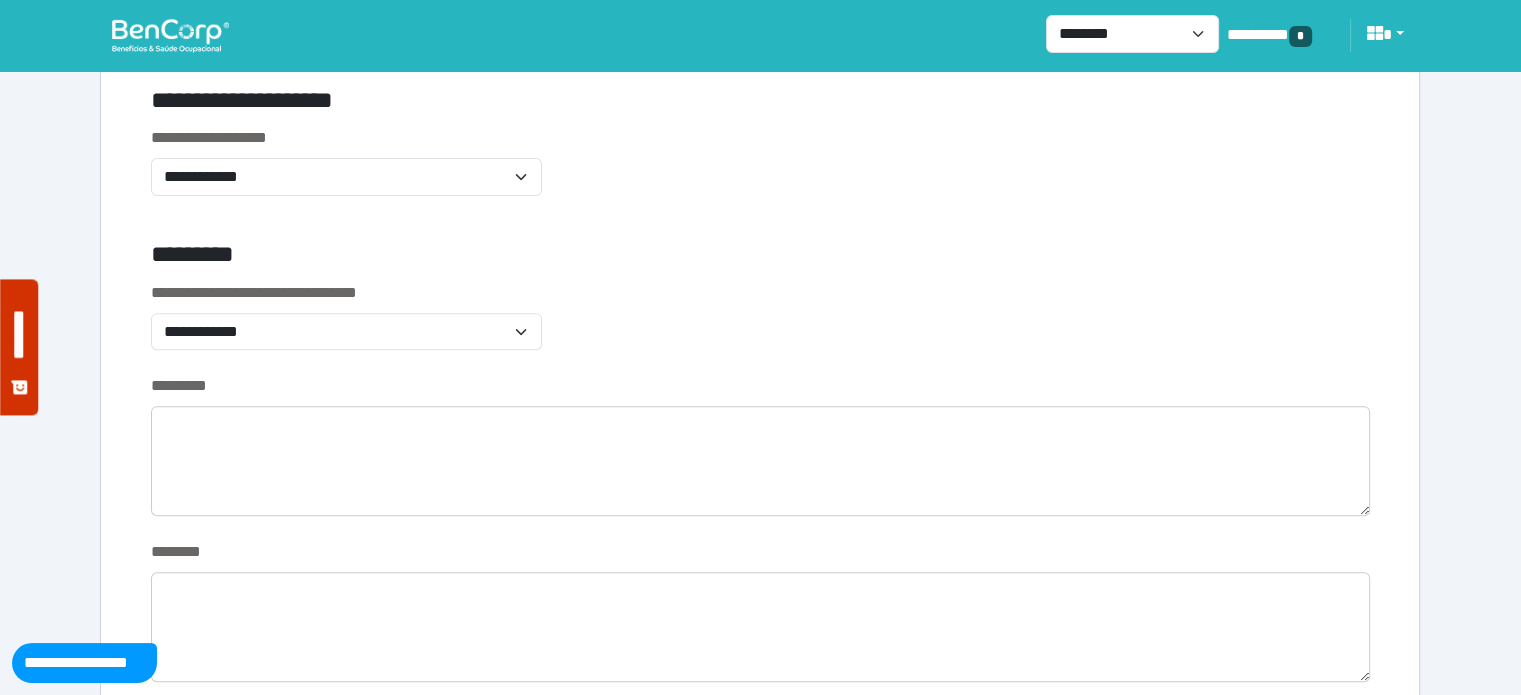 type 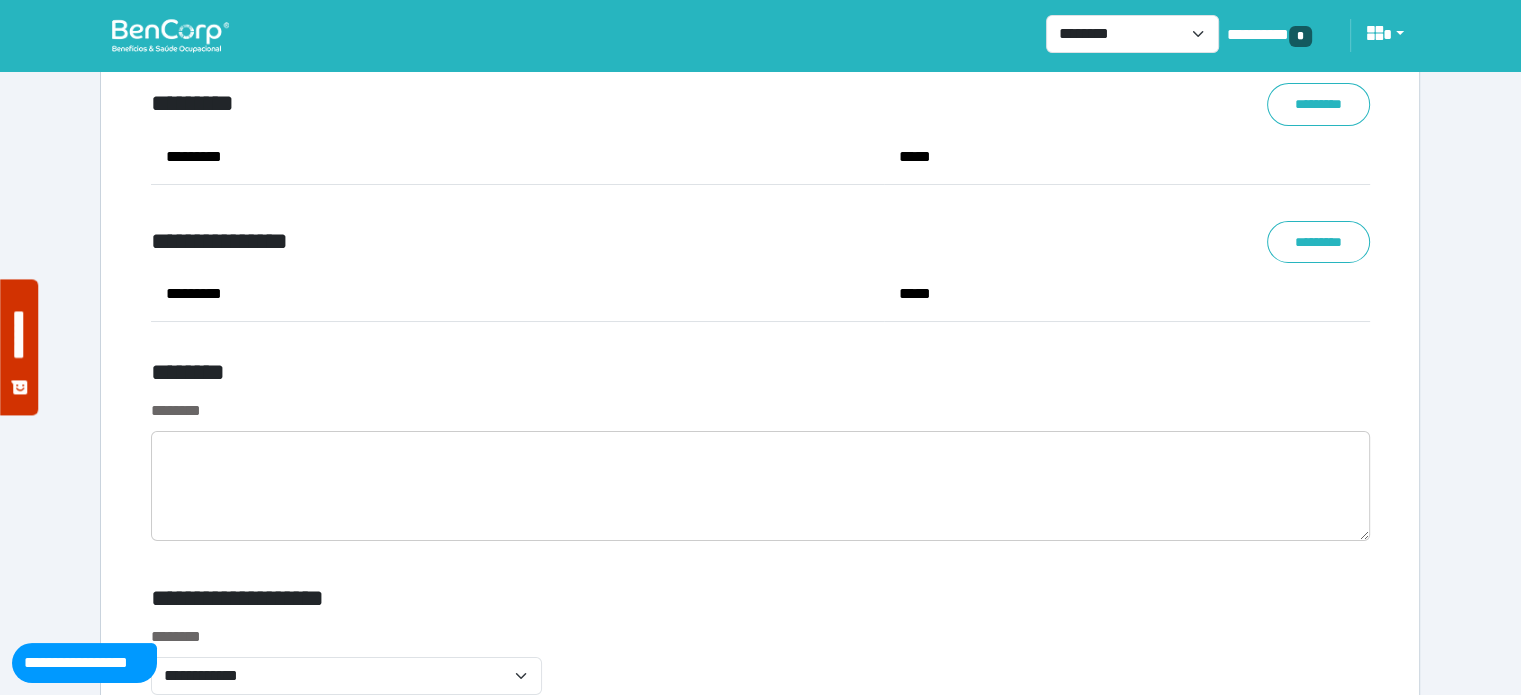 scroll, scrollTop: 7454, scrollLeft: 0, axis: vertical 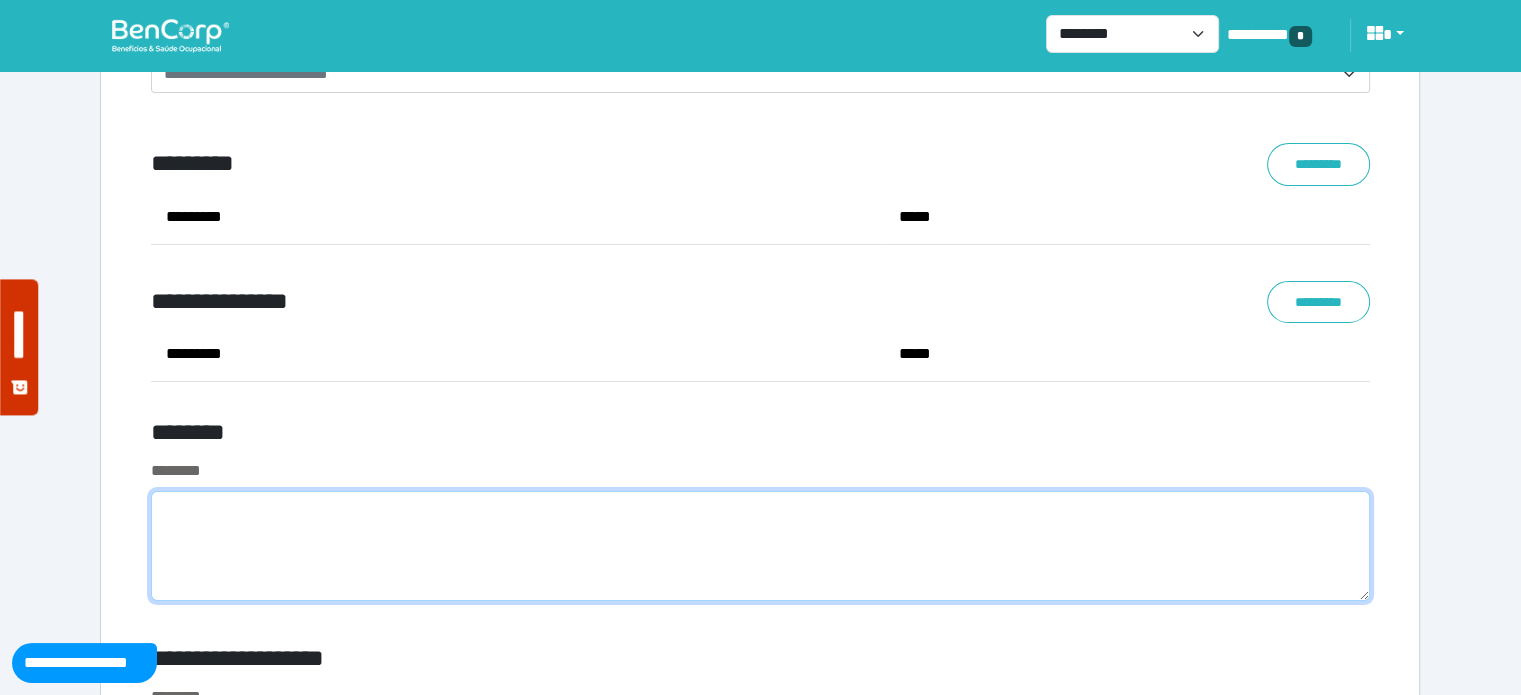 click at bounding box center [760, 546] 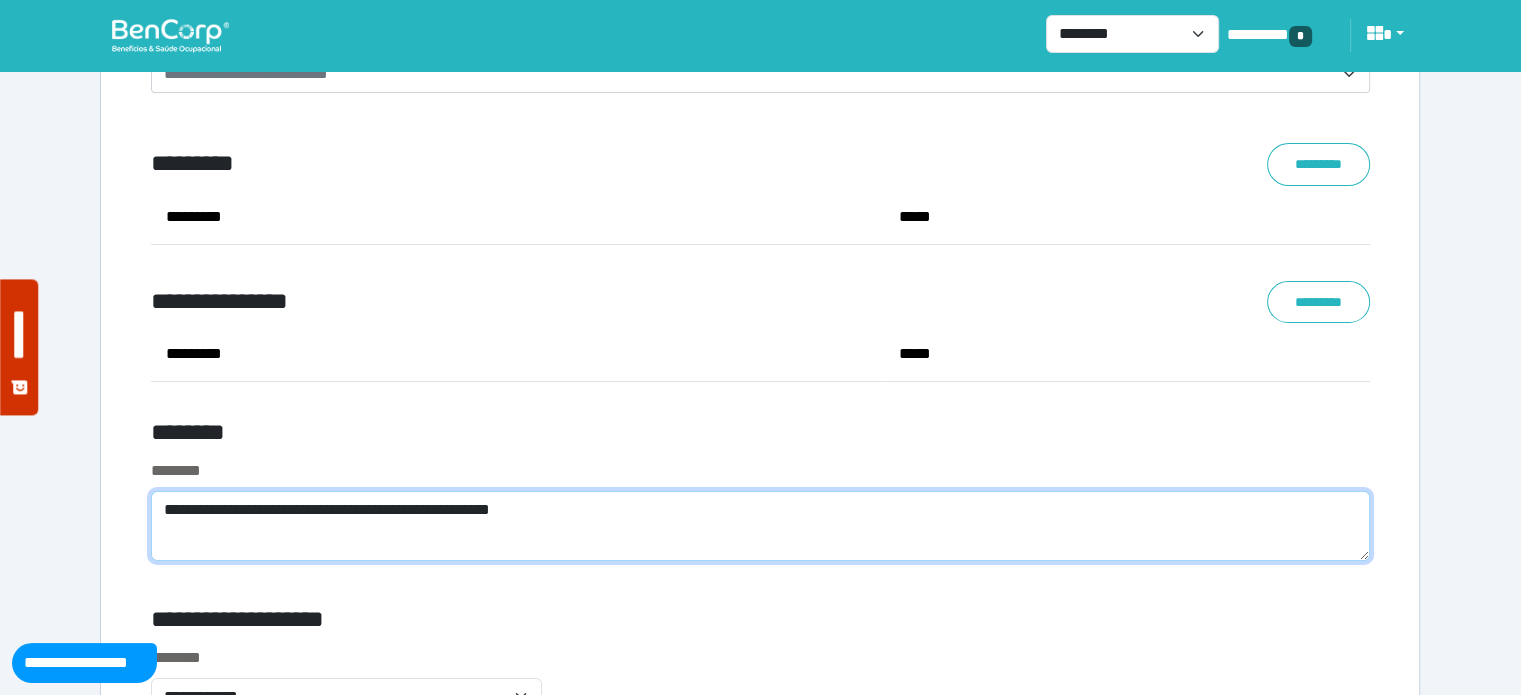 click on "**********" at bounding box center [760, 526] 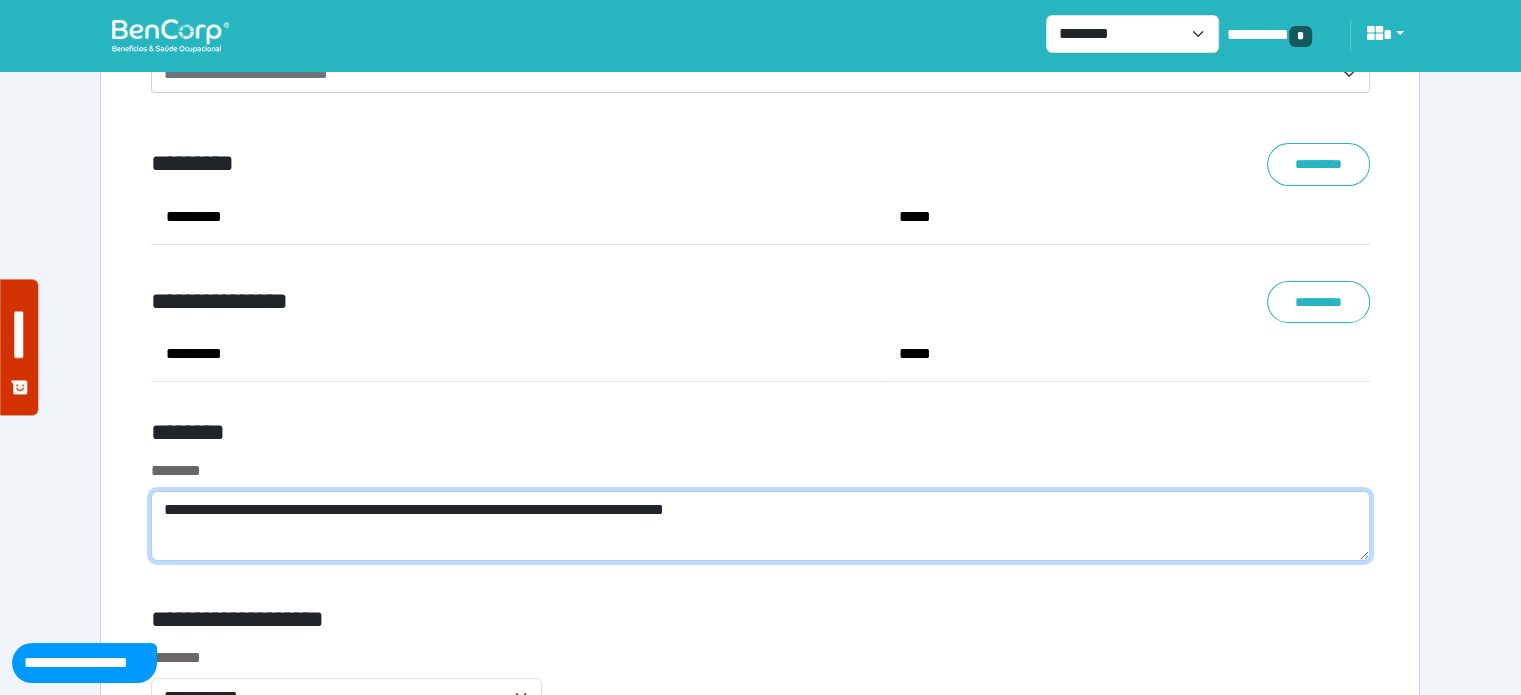 click on "**********" at bounding box center (760, 526) 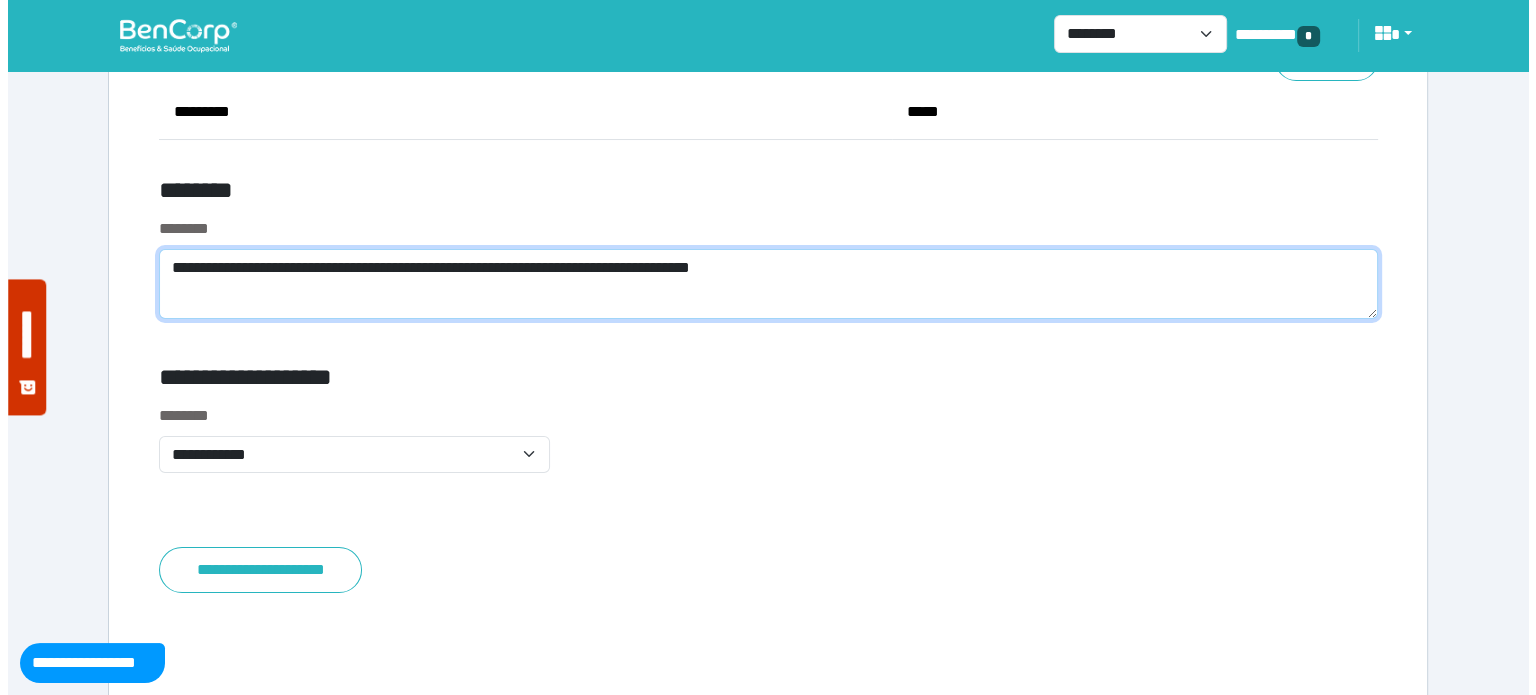 scroll, scrollTop: 7754, scrollLeft: 0, axis: vertical 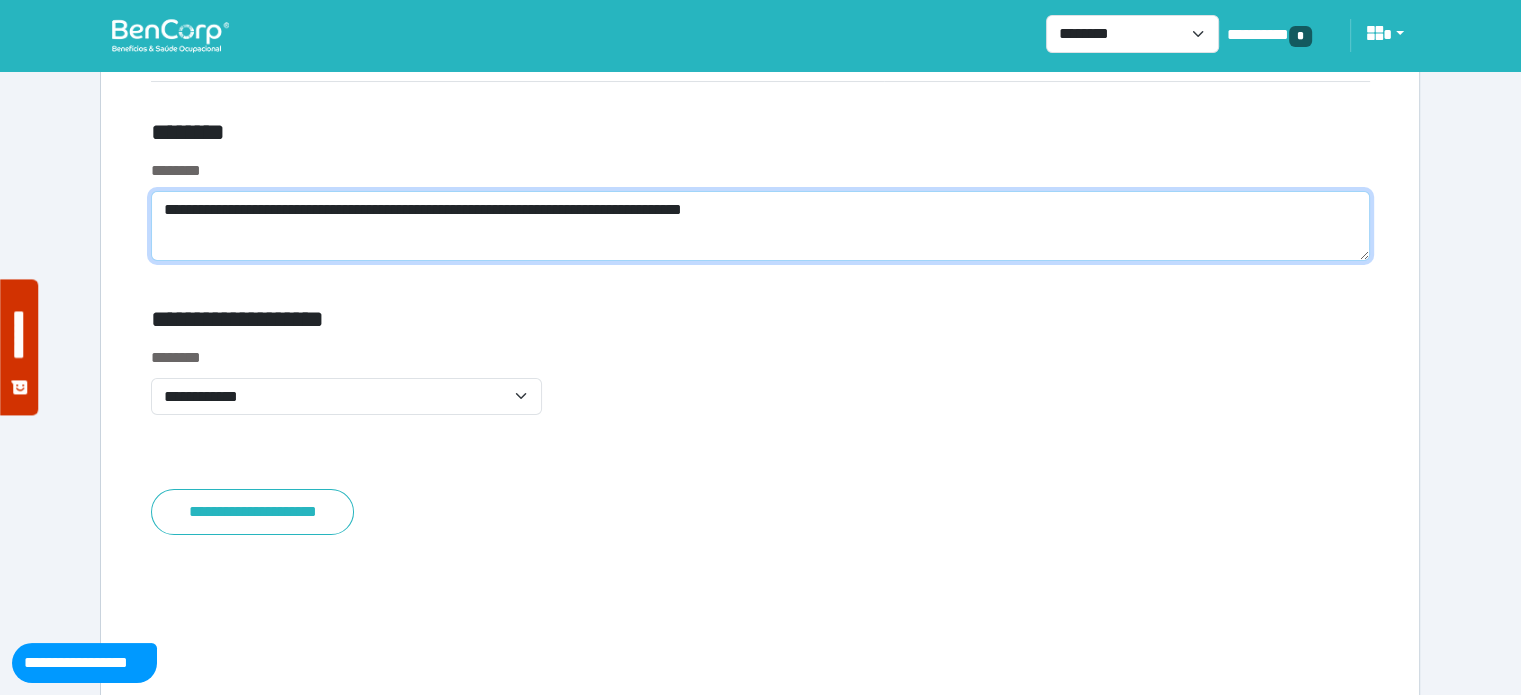 click on "**********" at bounding box center (760, 226) 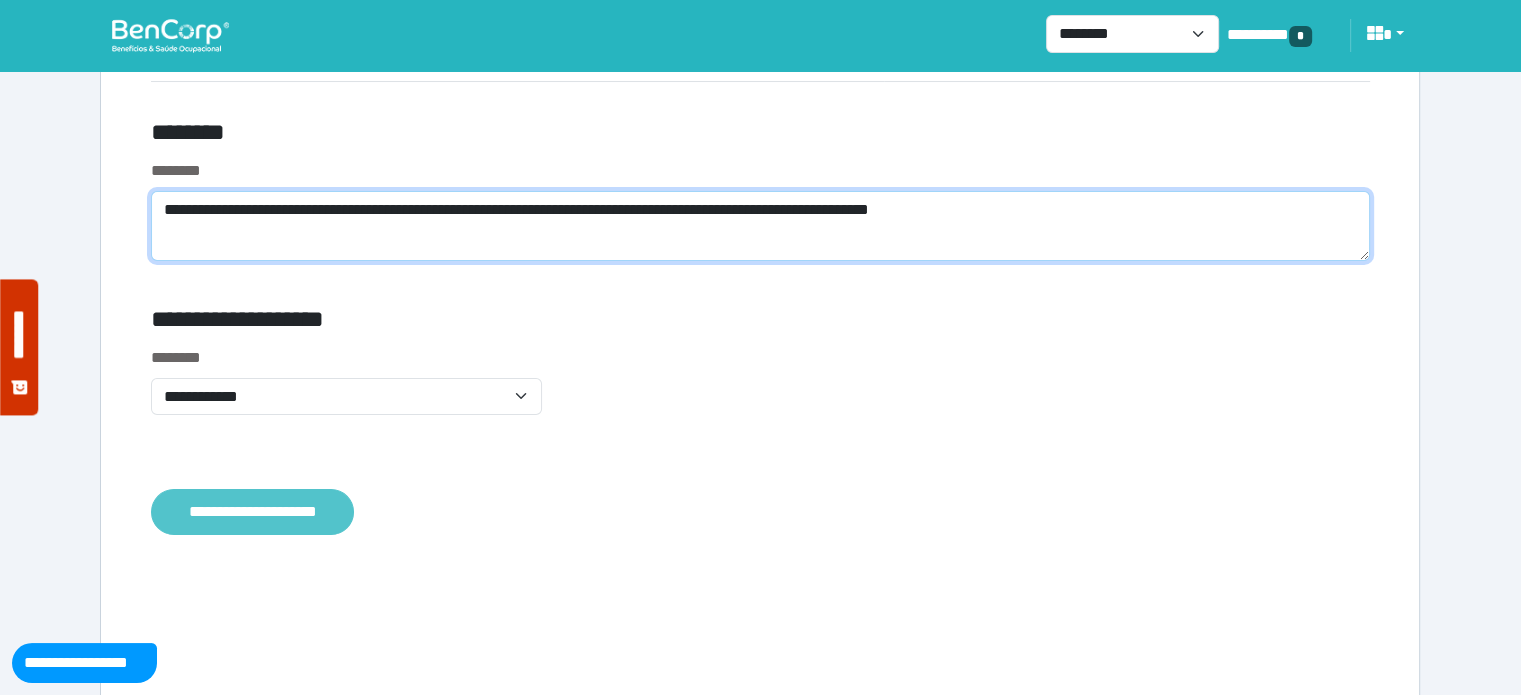 type on "**********" 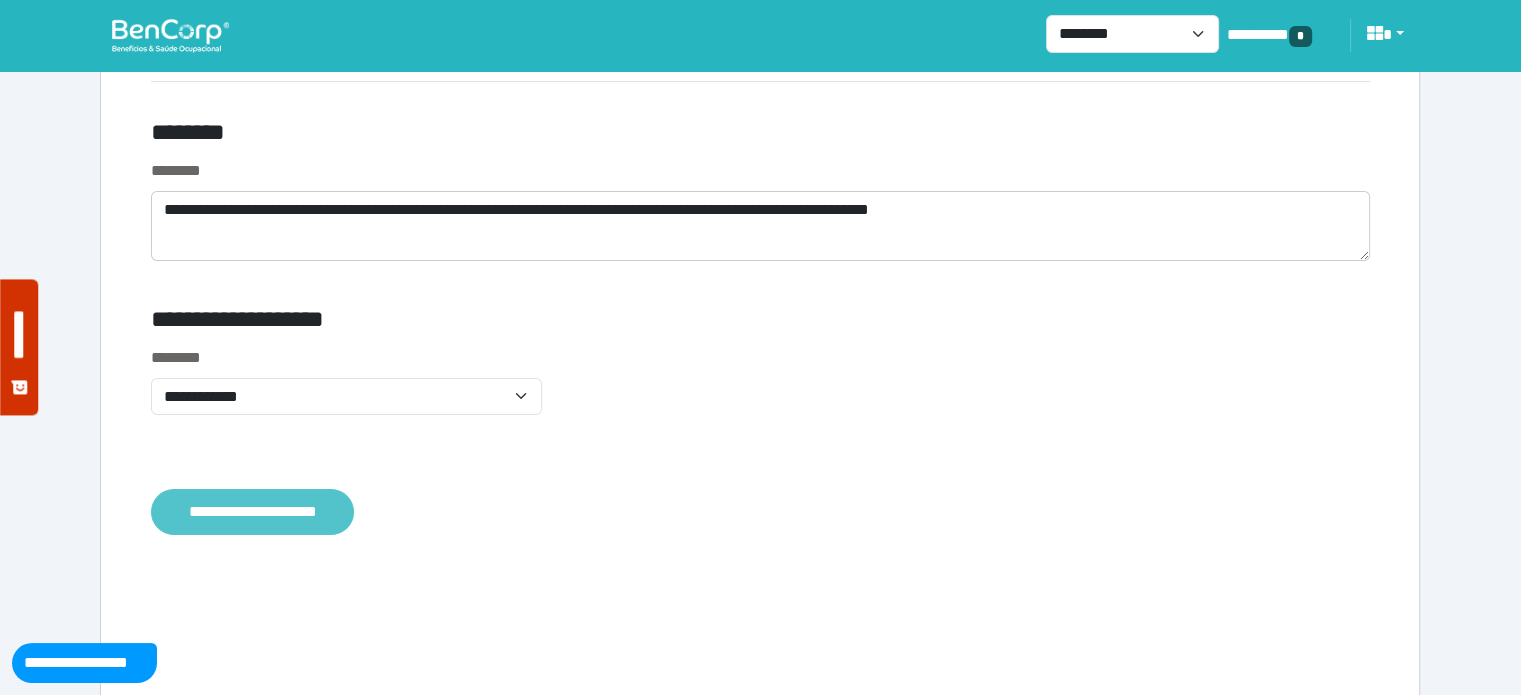 click on "**********" at bounding box center (252, 512) 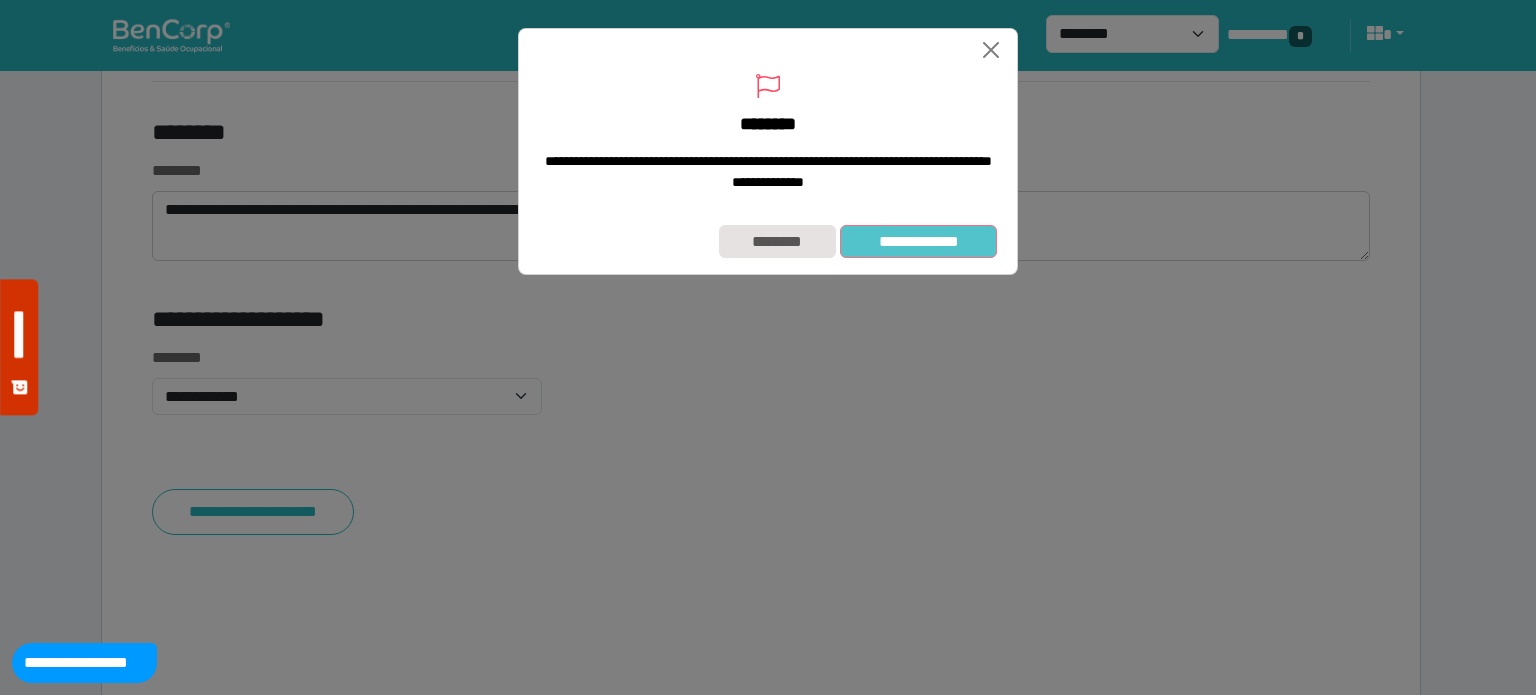click on "**********" at bounding box center [918, 242] 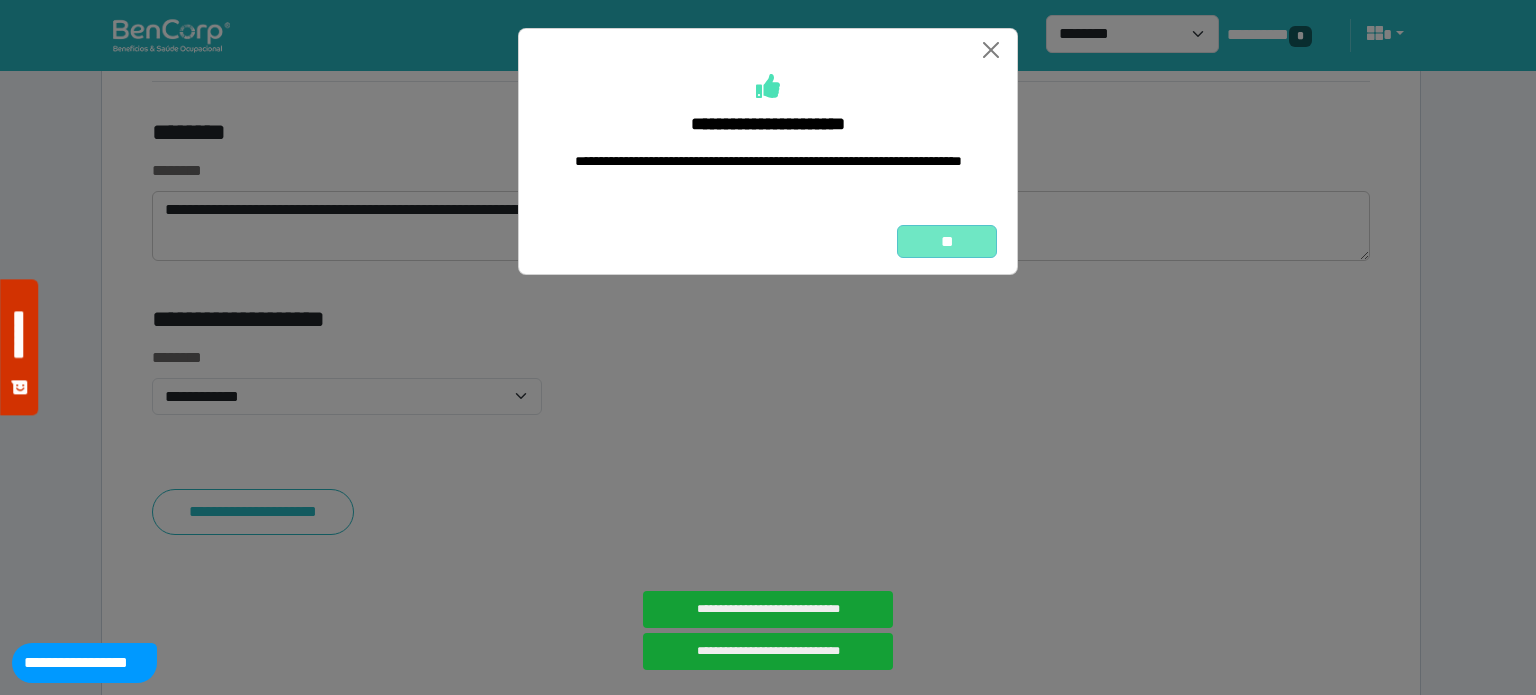 click on "**" at bounding box center (947, 242) 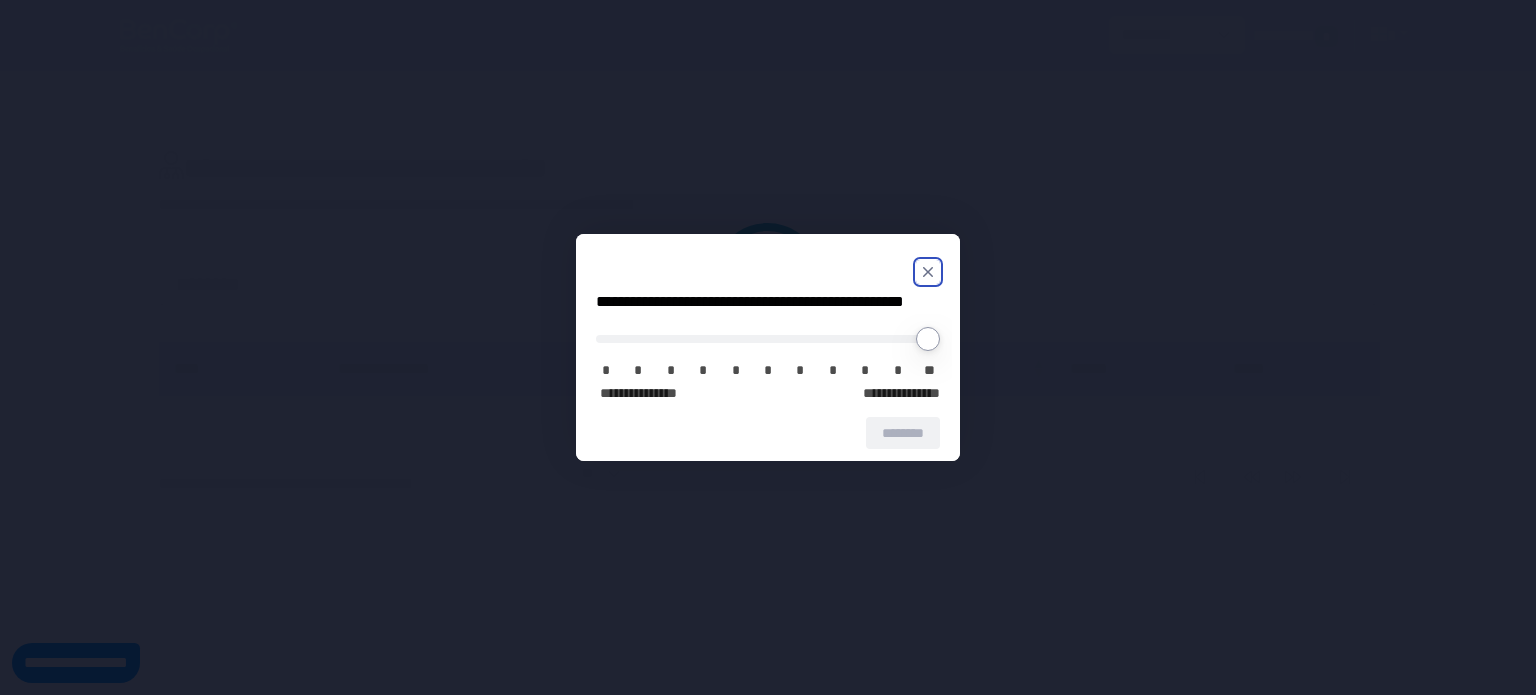 scroll, scrollTop: 0, scrollLeft: 0, axis: both 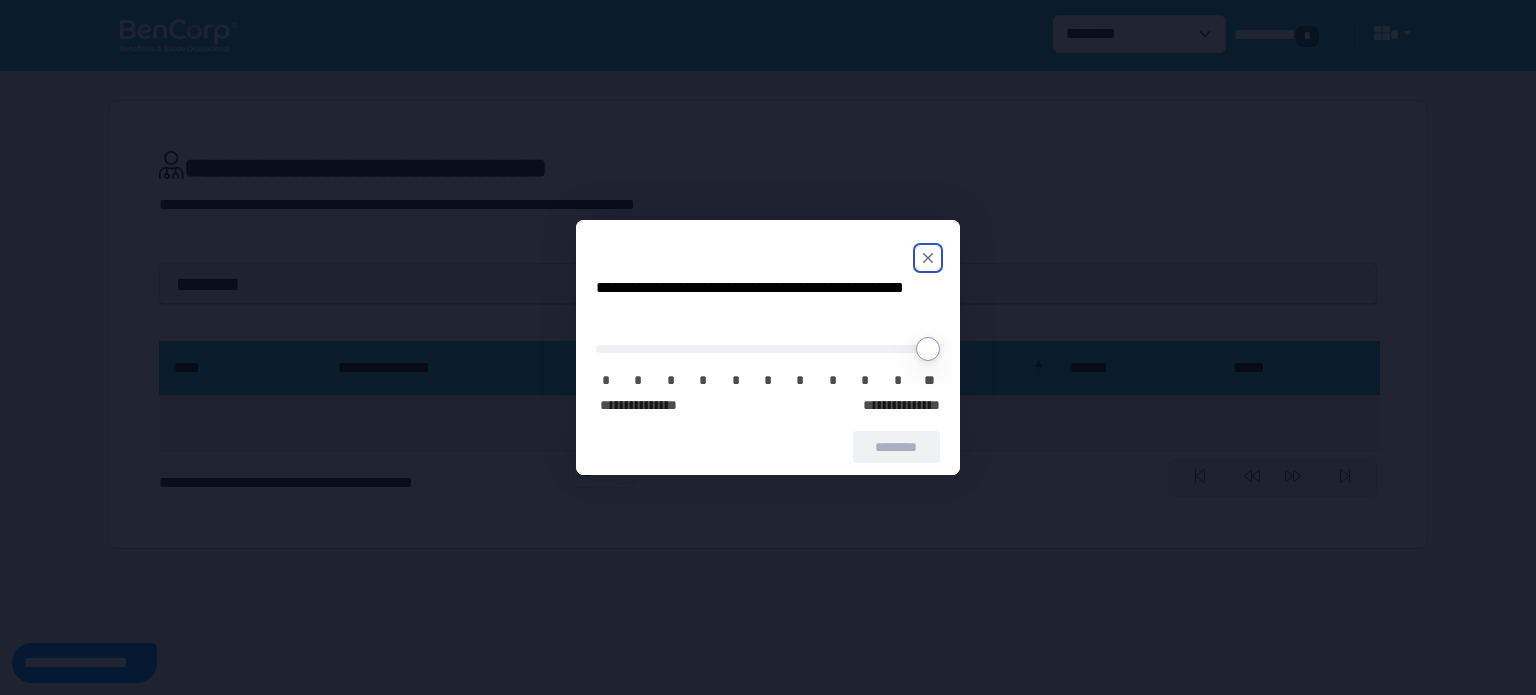 click at bounding box center [928, 258] 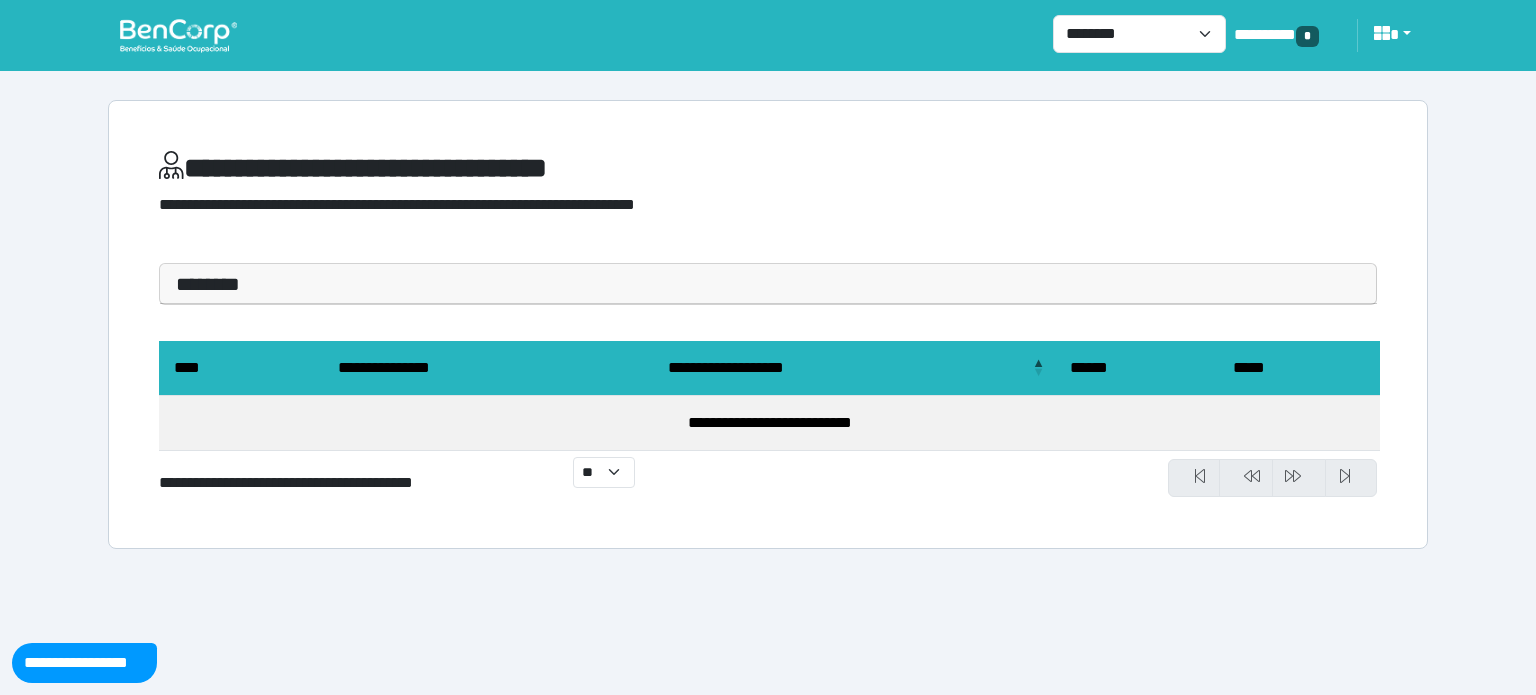 click at bounding box center (178, 35) 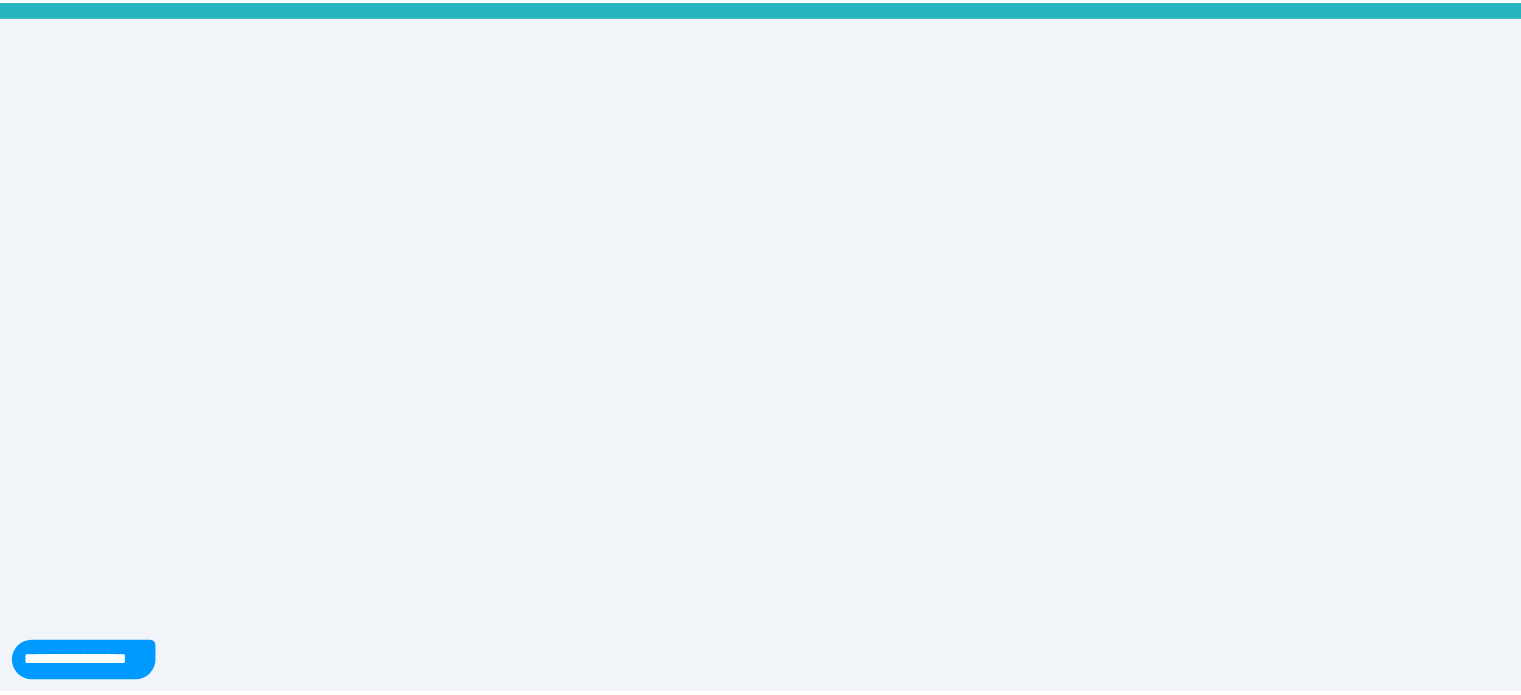 scroll, scrollTop: 0, scrollLeft: 0, axis: both 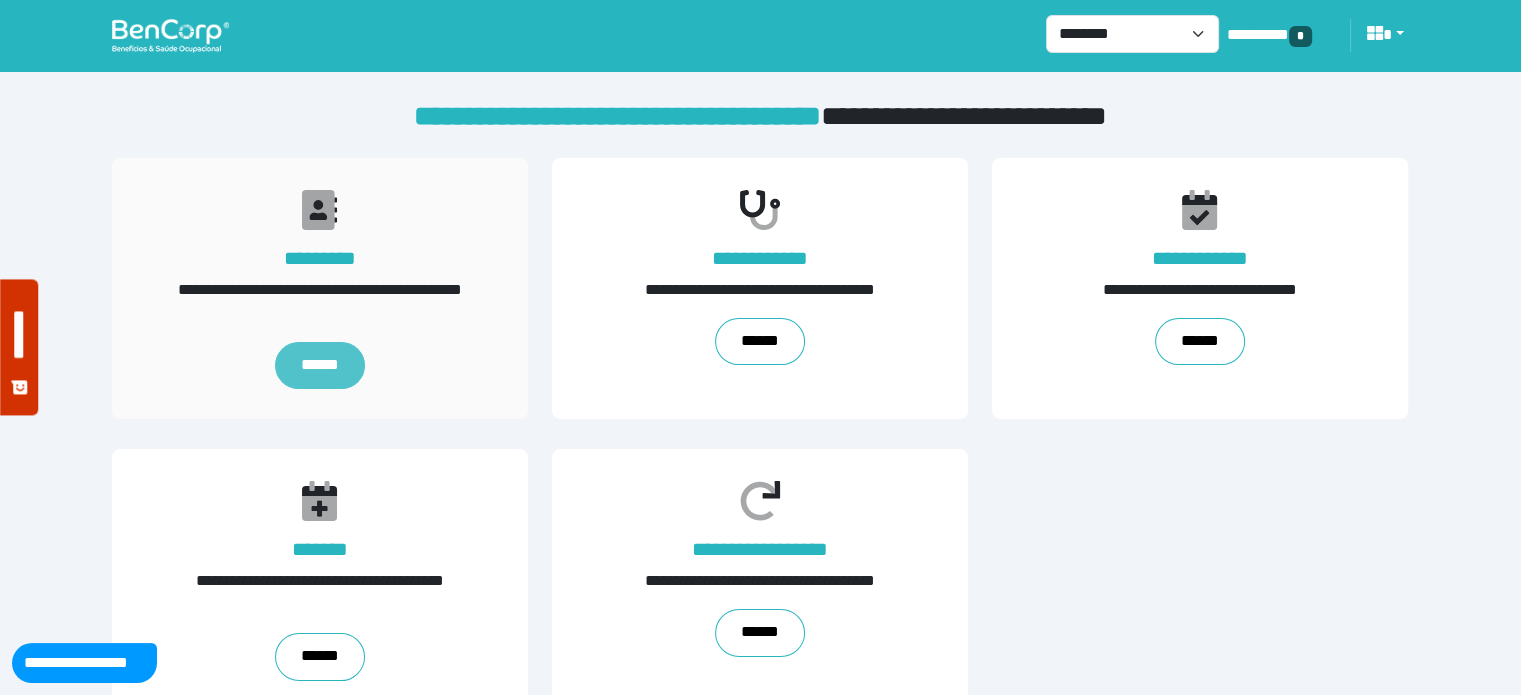 click on "******" at bounding box center [320, 366] 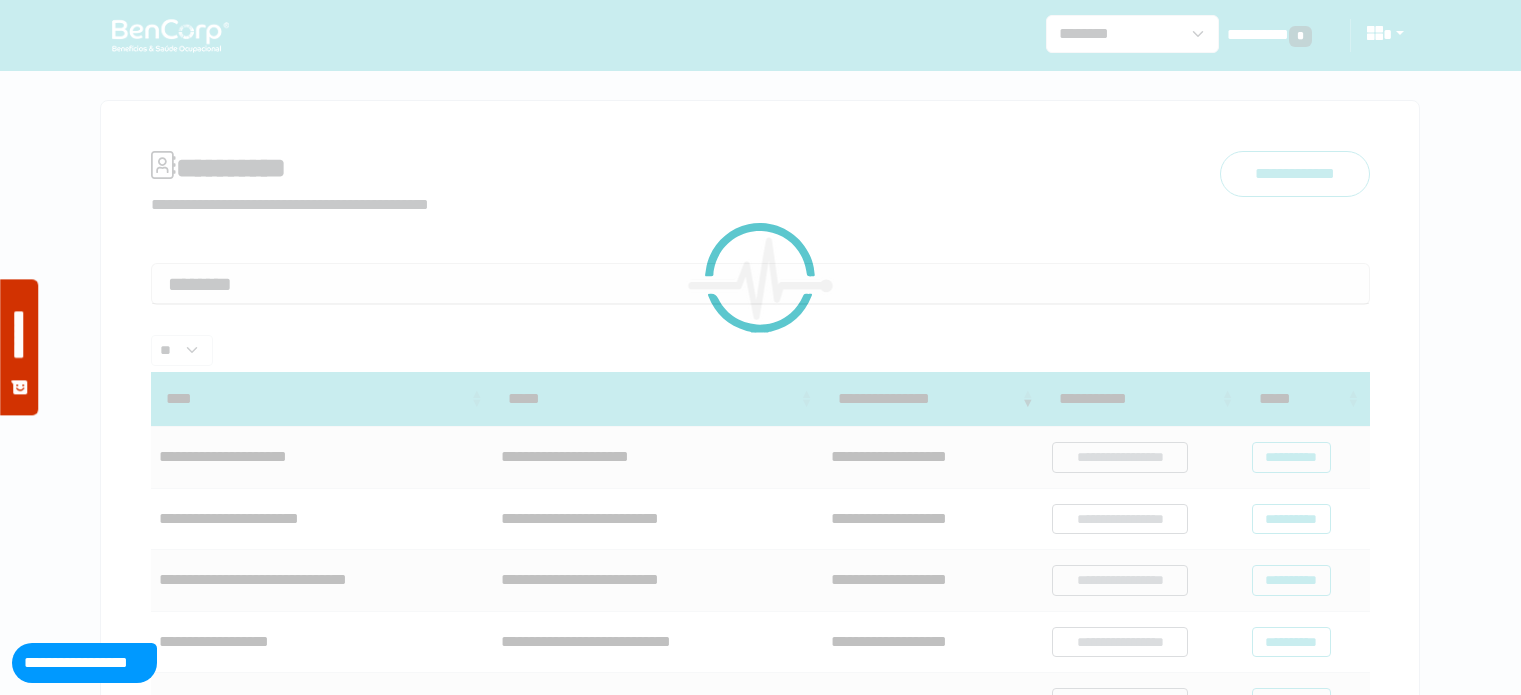scroll, scrollTop: 0, scrollLeft: 0, axis: both 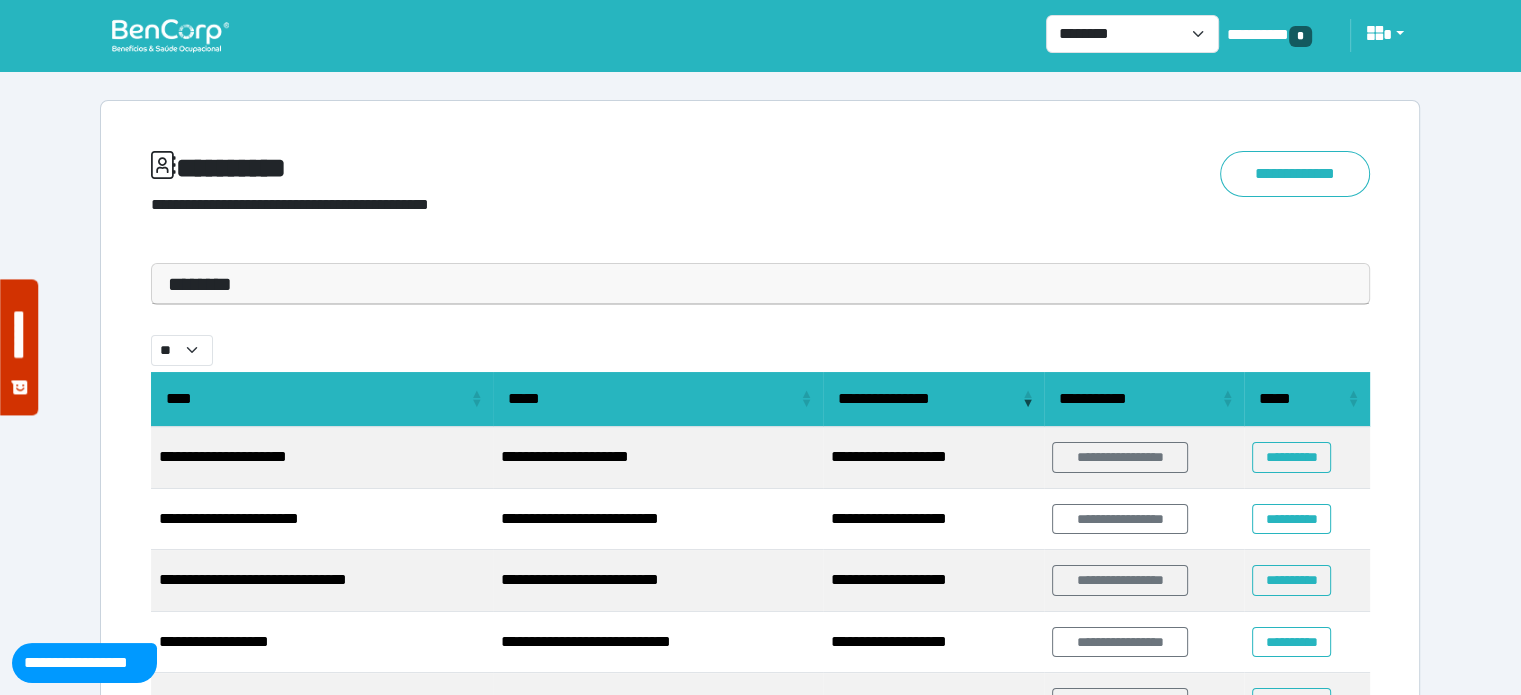 click on "********" at bounding box center (760, 284) 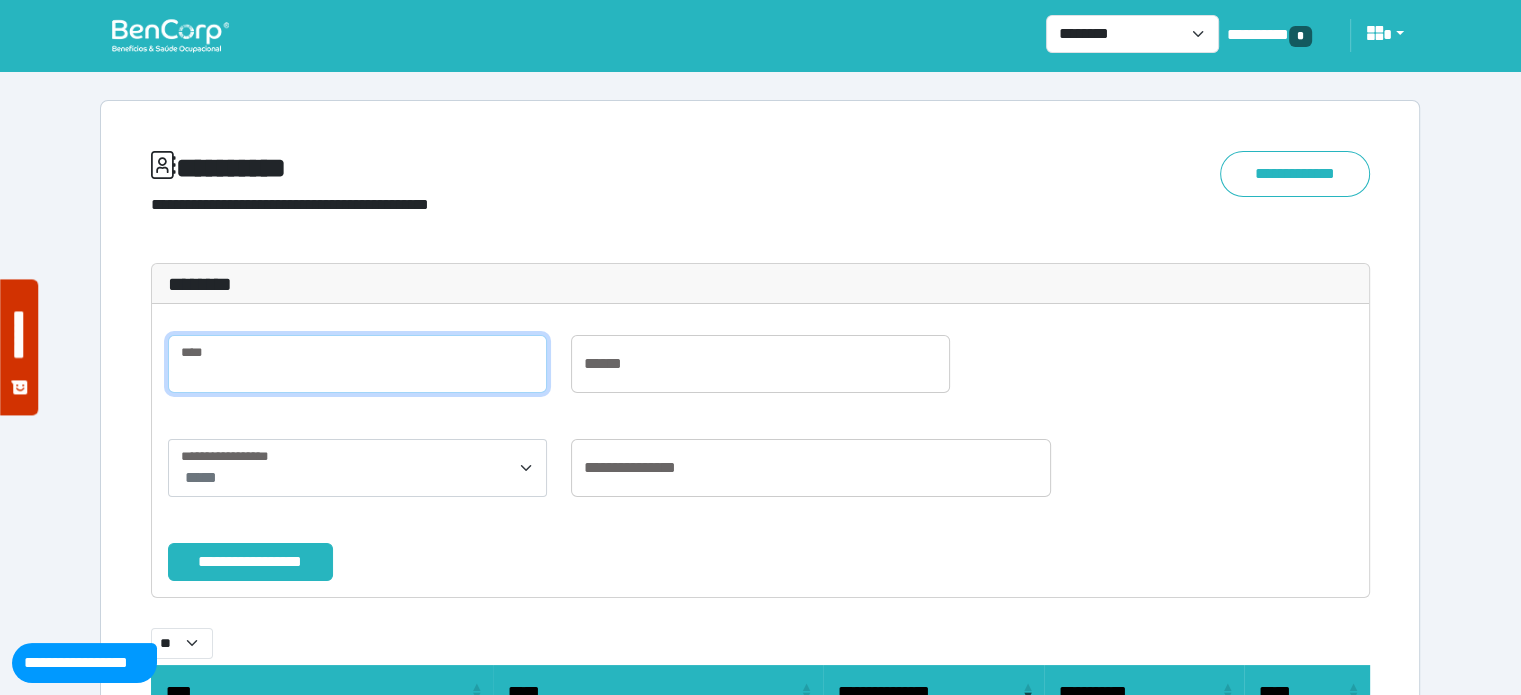 click at bounding box center (357, 364) 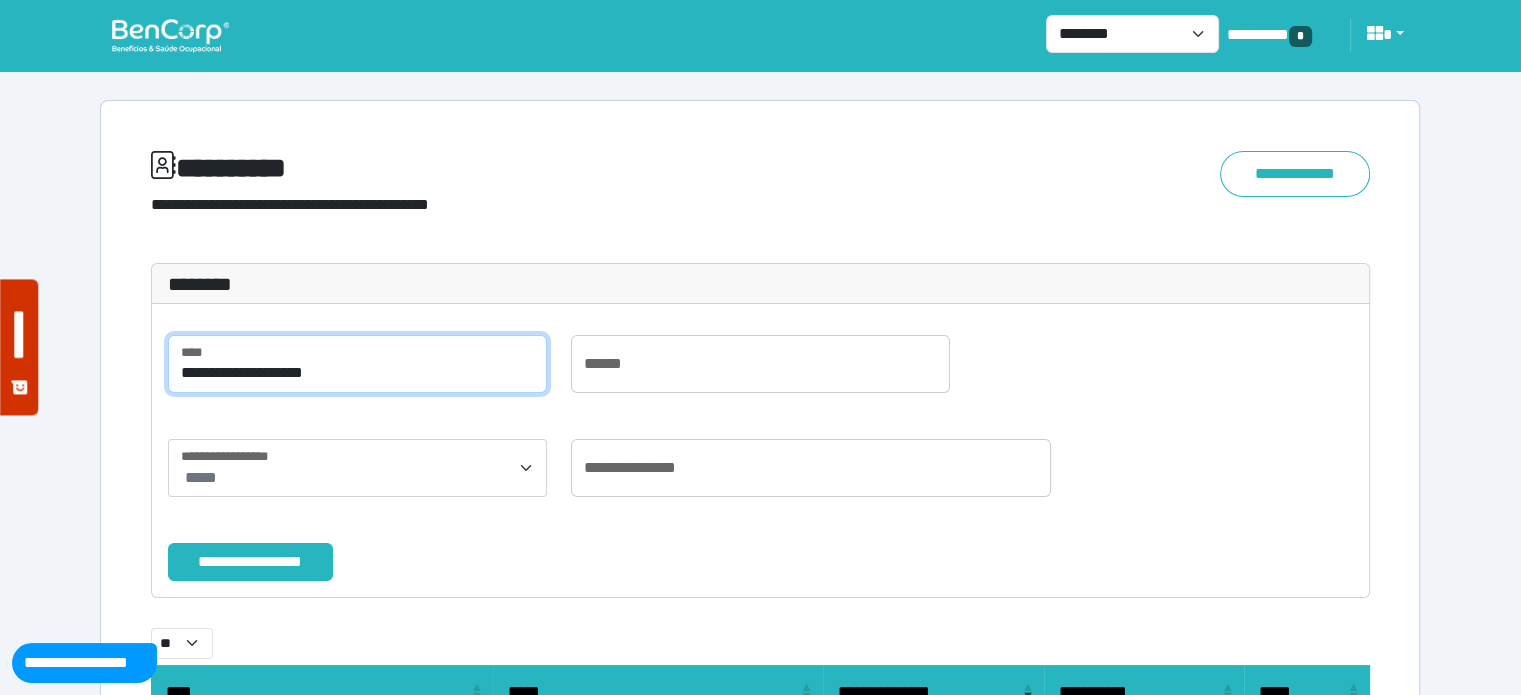 type on "**********" 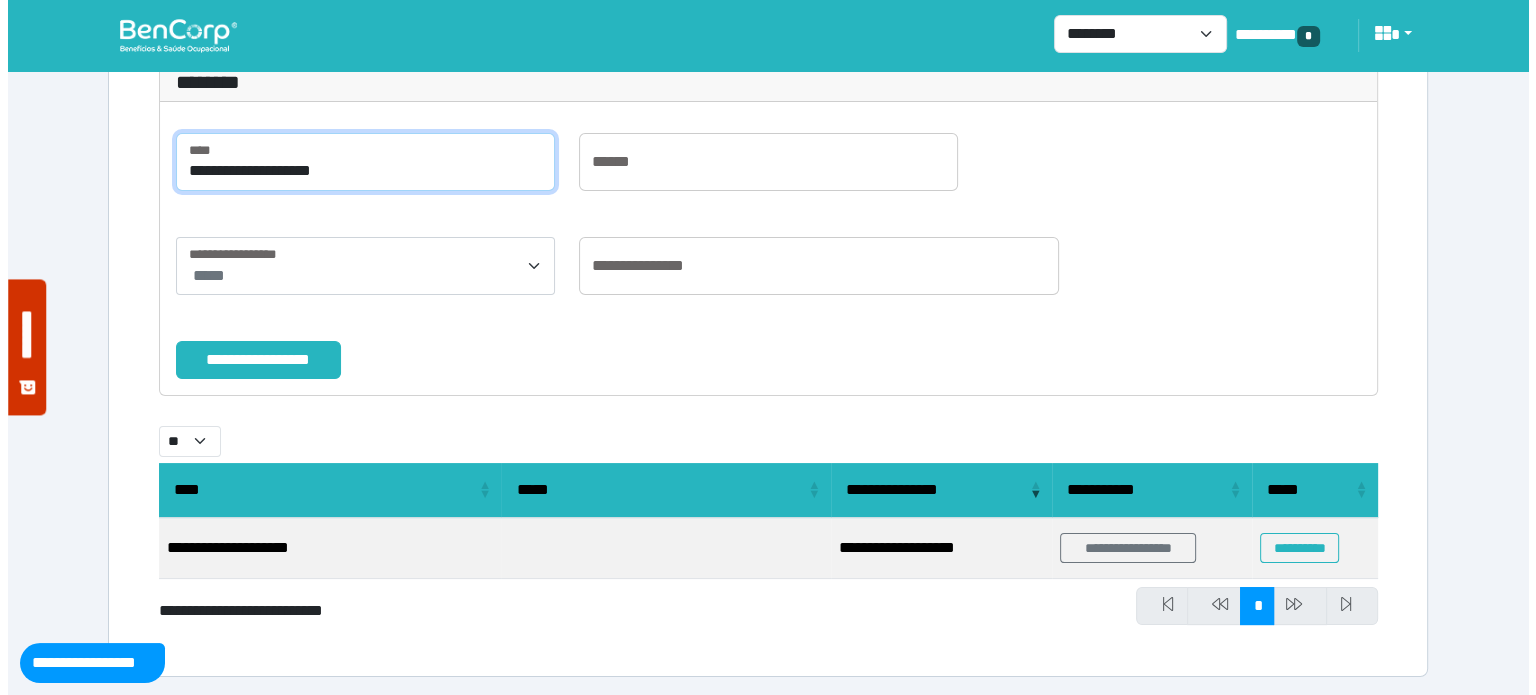 scroll, scrollTop: 203, scrollLeft: 0, axis: vertical 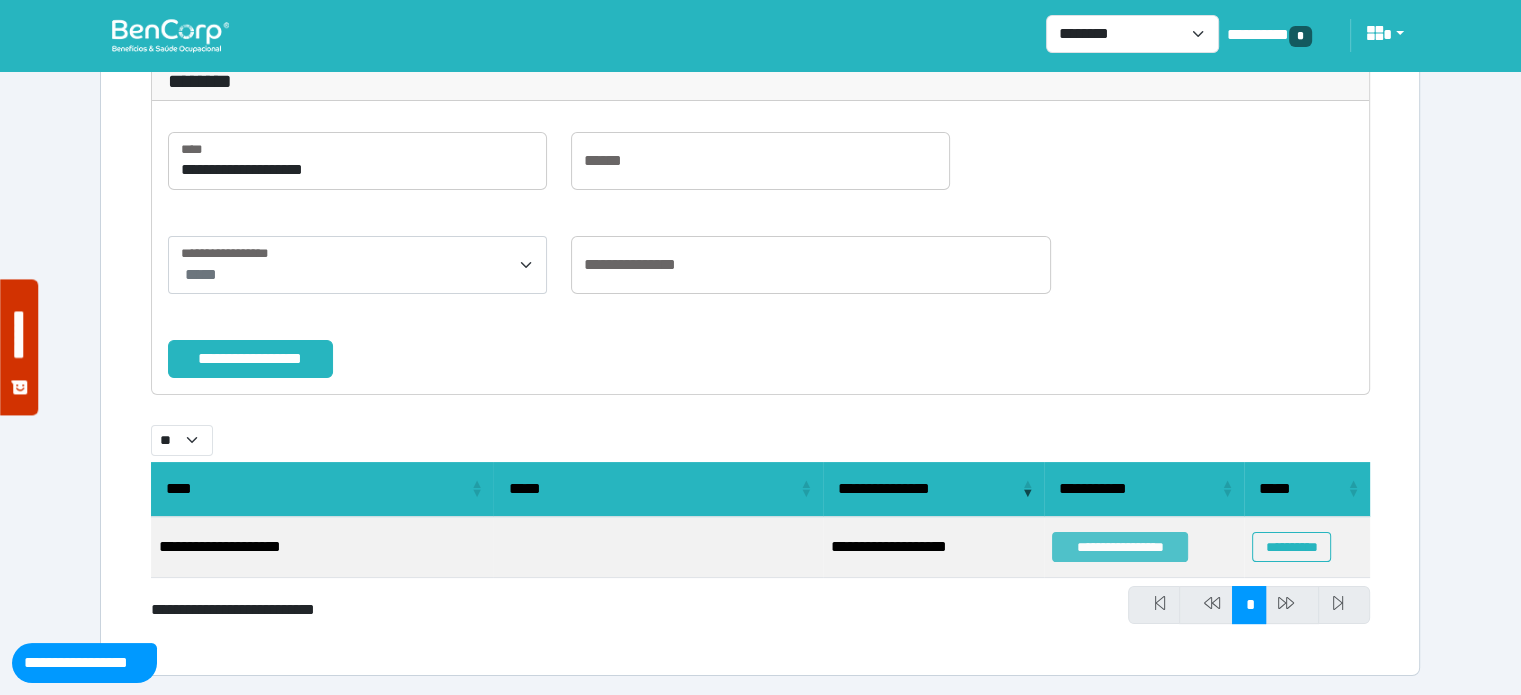 click on "**********" at bounding box center (1120, 547) 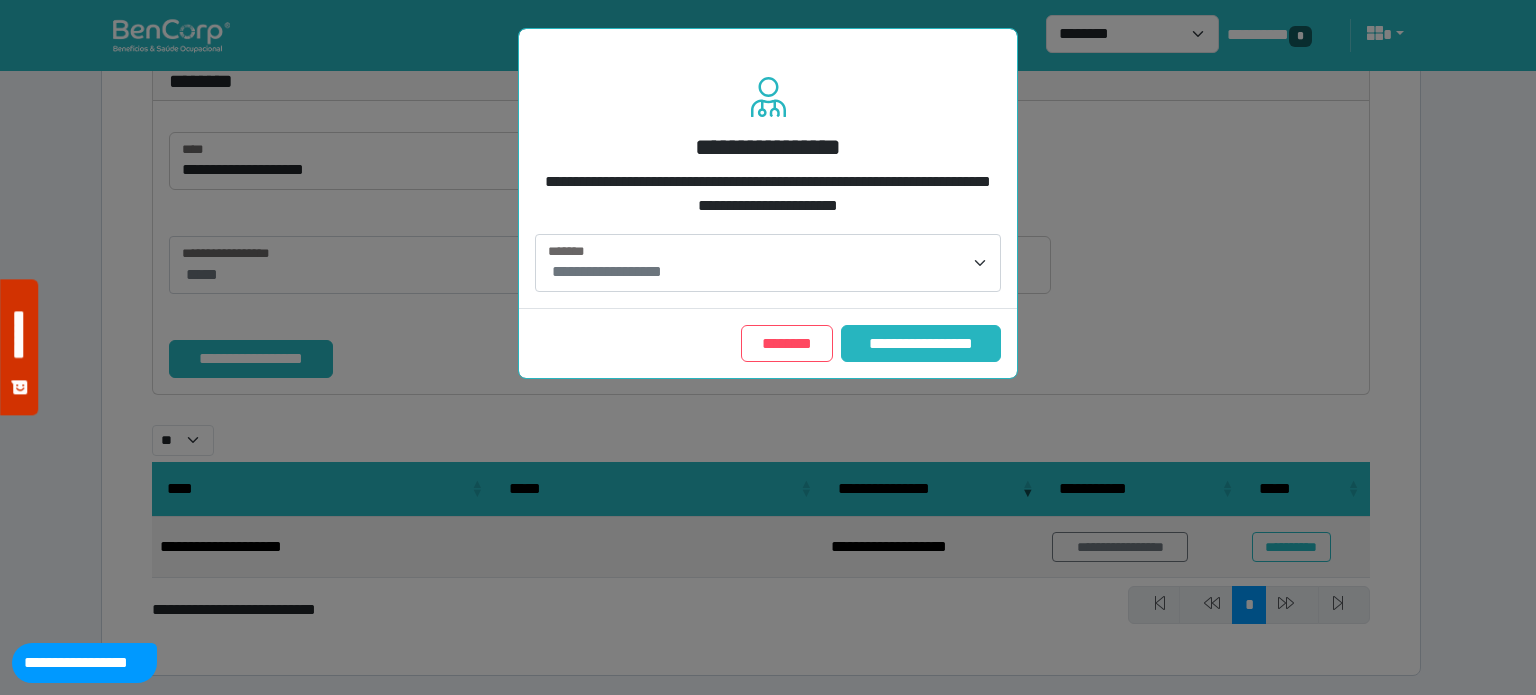 click on "**********" at bounding box center (770, 272) 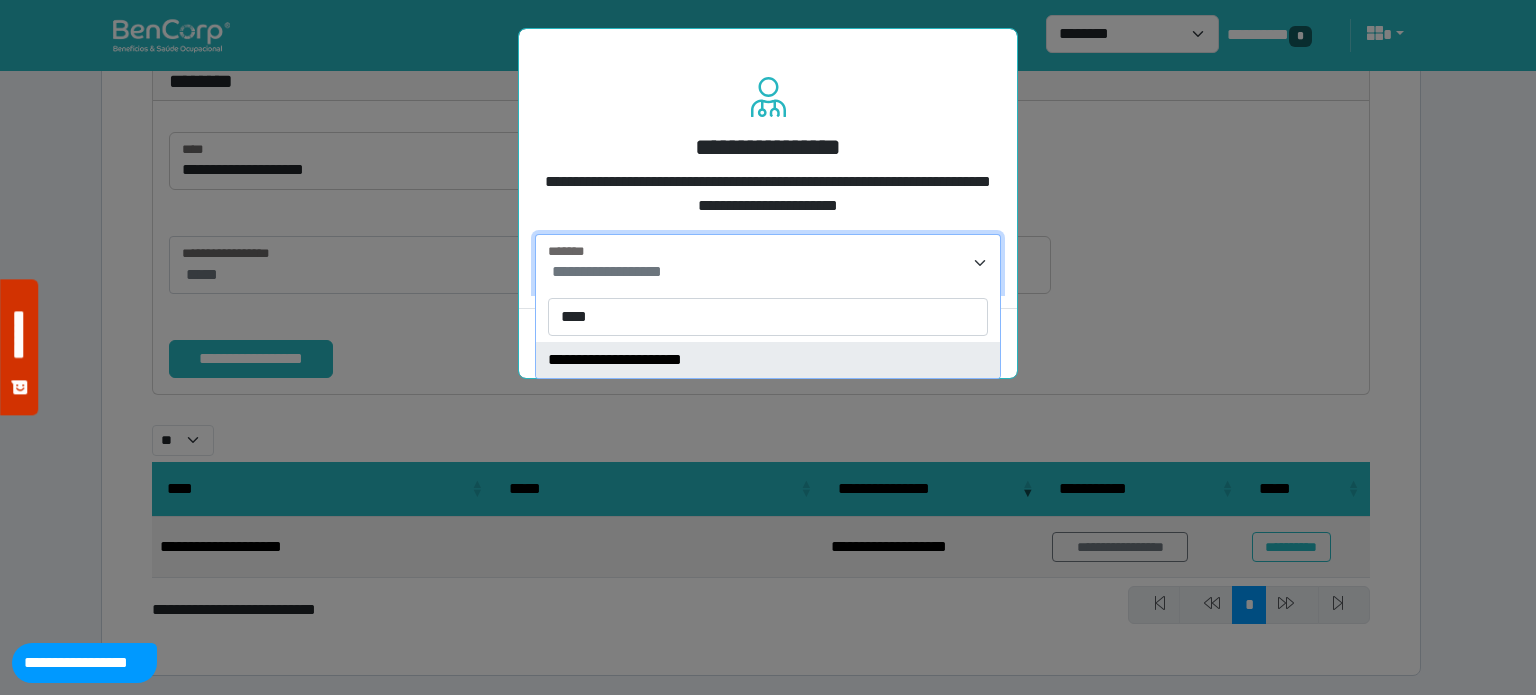 type on "****" 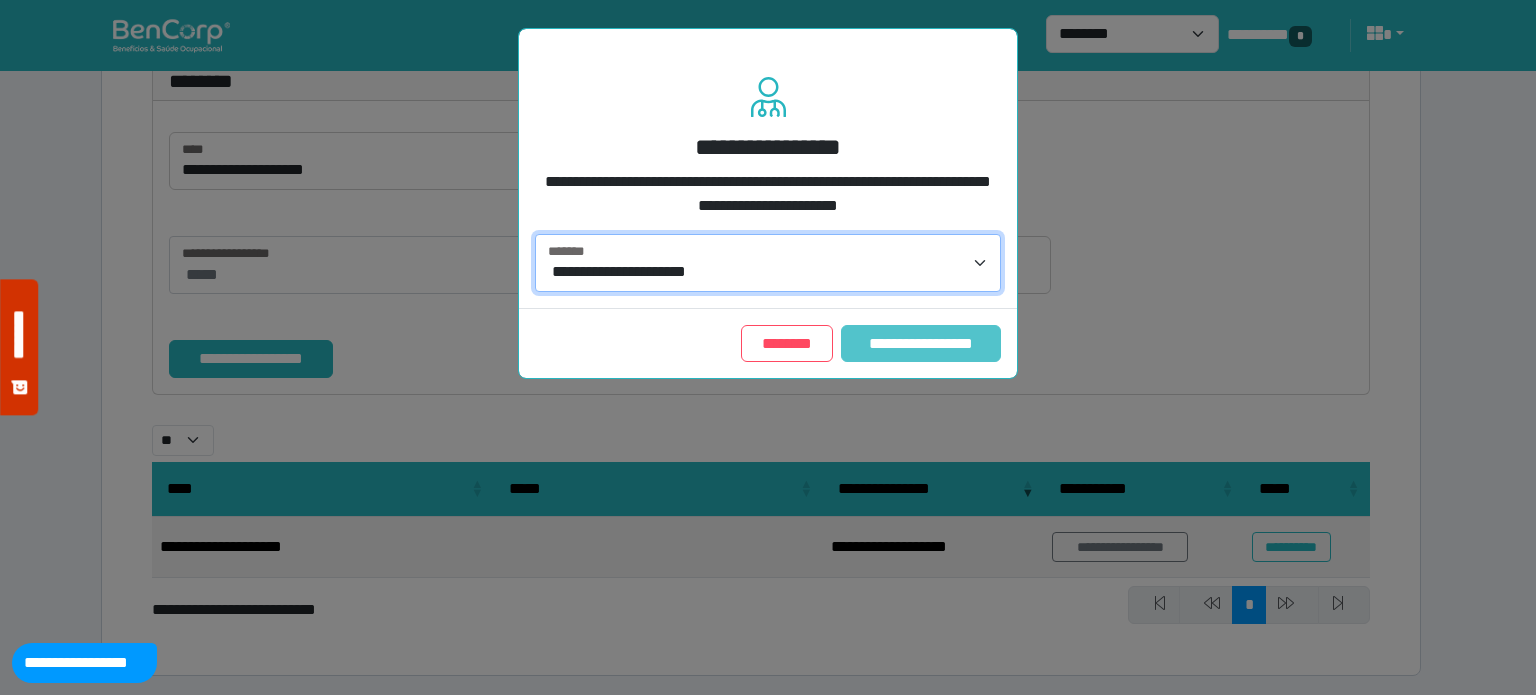 click on "**********" at bounding box center (921, 344) 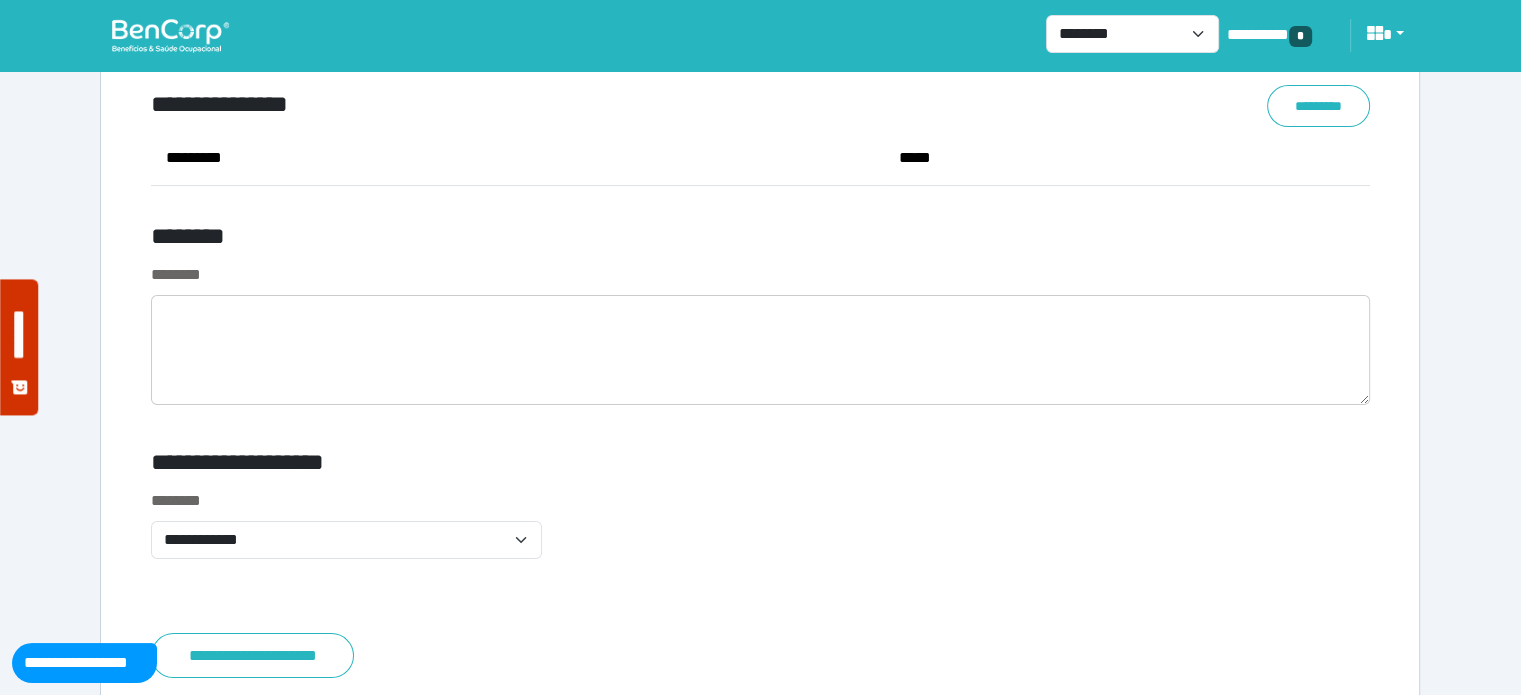 scroll, scrollTop: 7608, scrollLeft: 0, axis: vertical 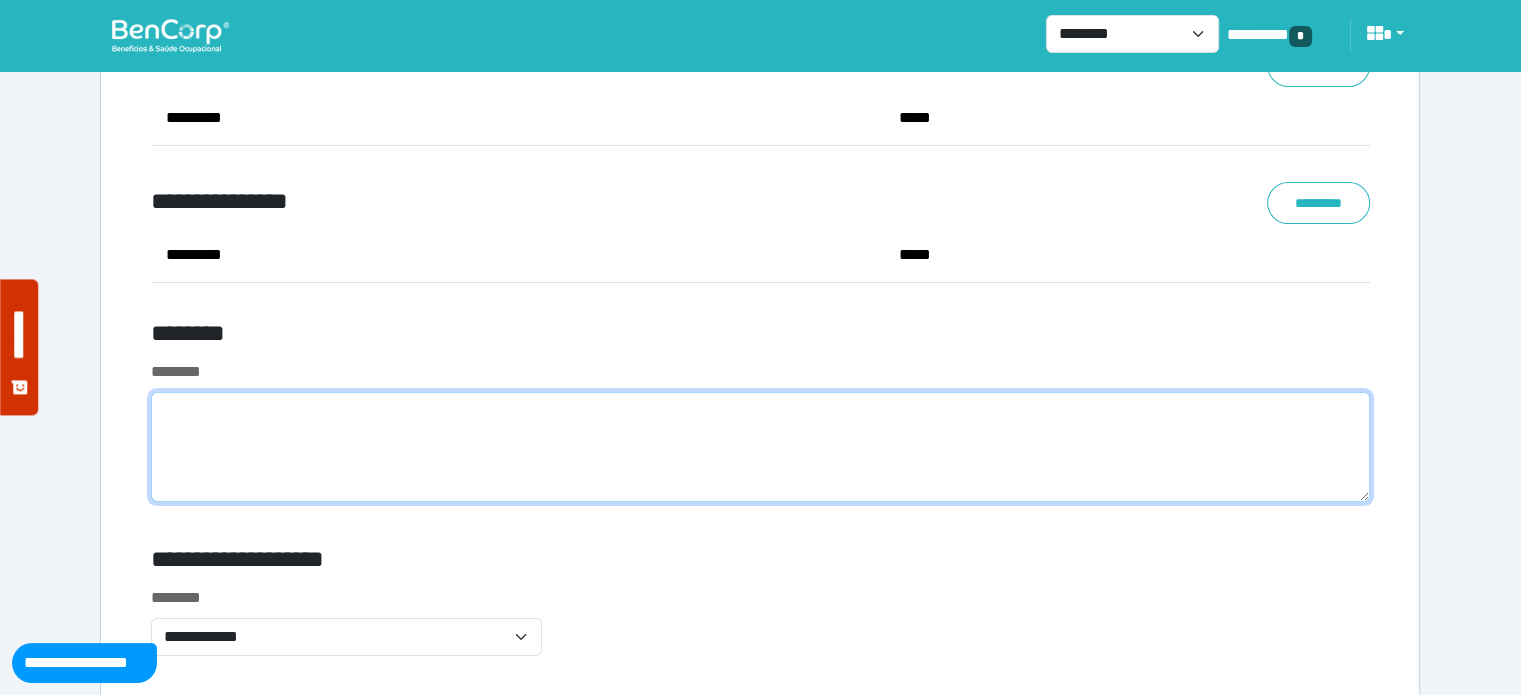 click at bounding box center (760, 447) 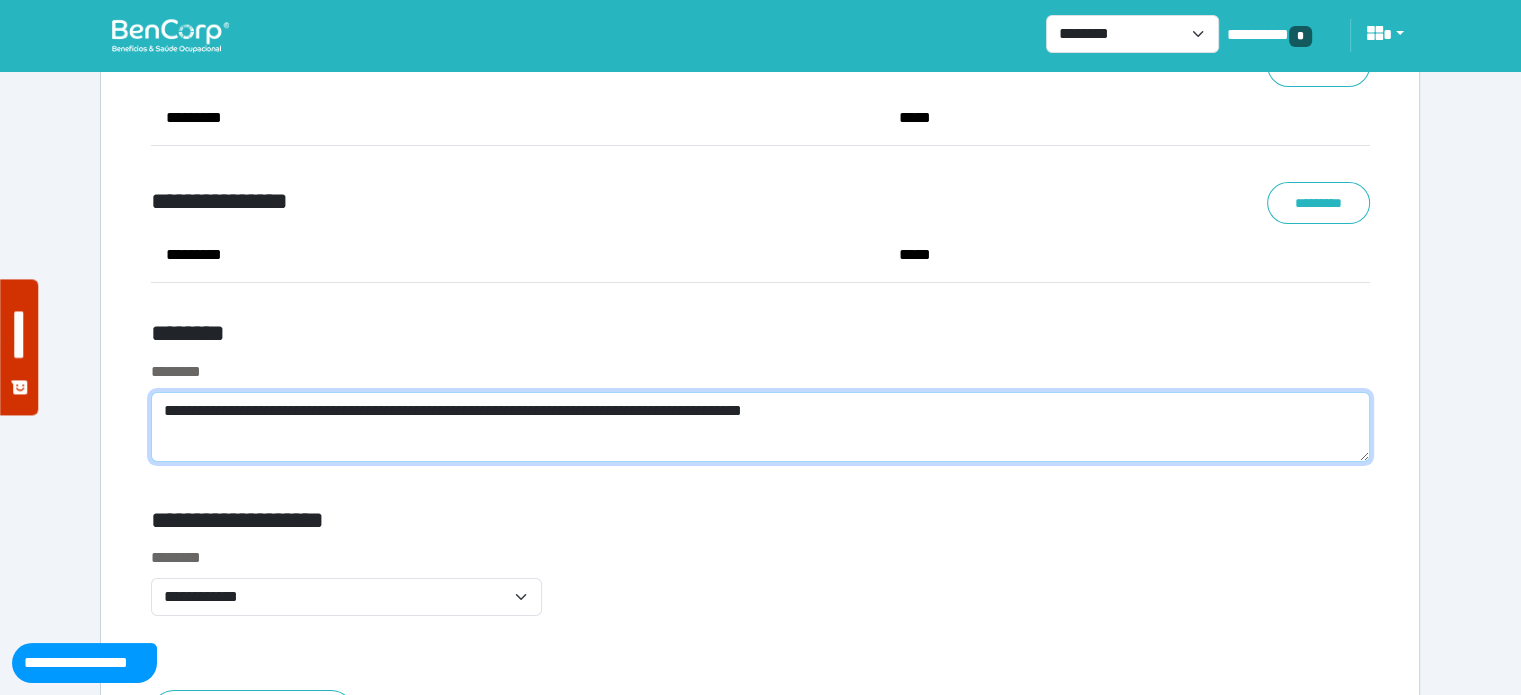 click on "**********" at bounding box center (760, 427) 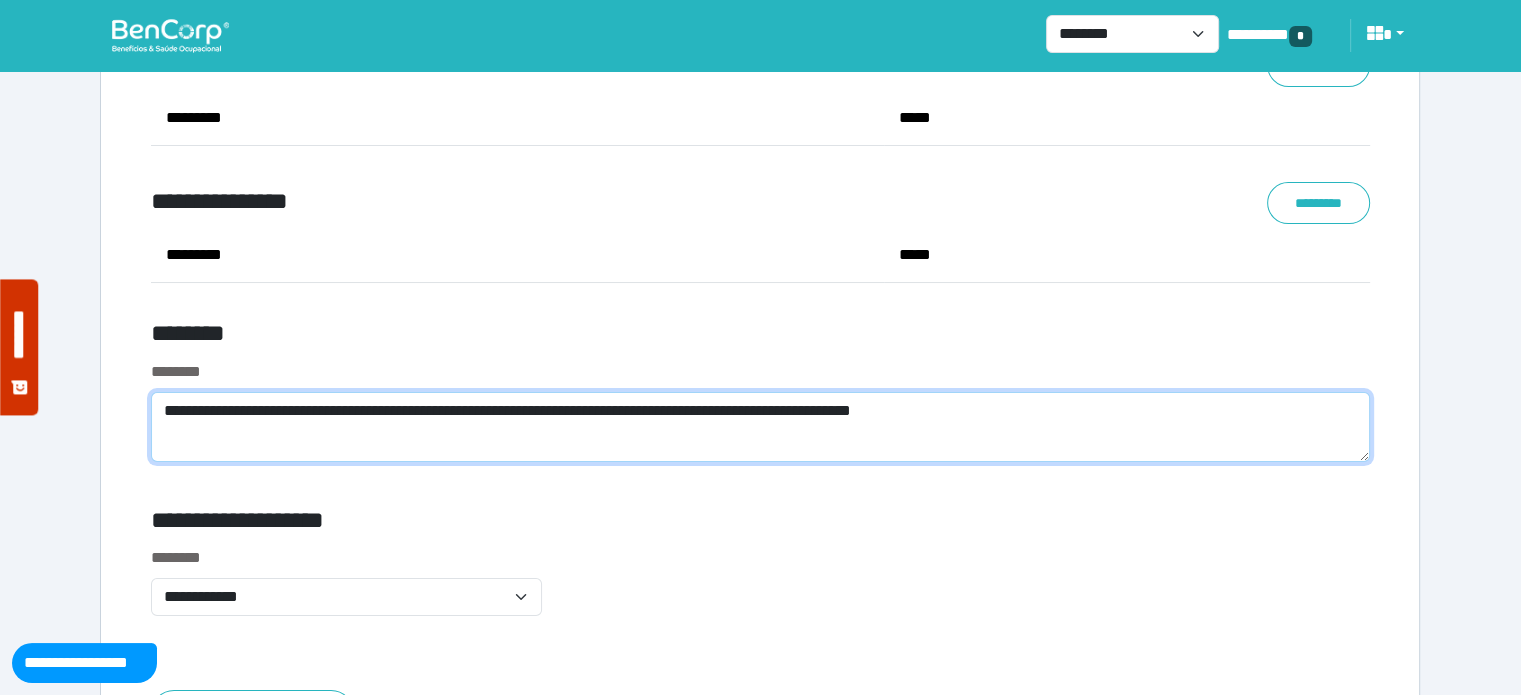click on "**********" at bounding box center [760, 427] 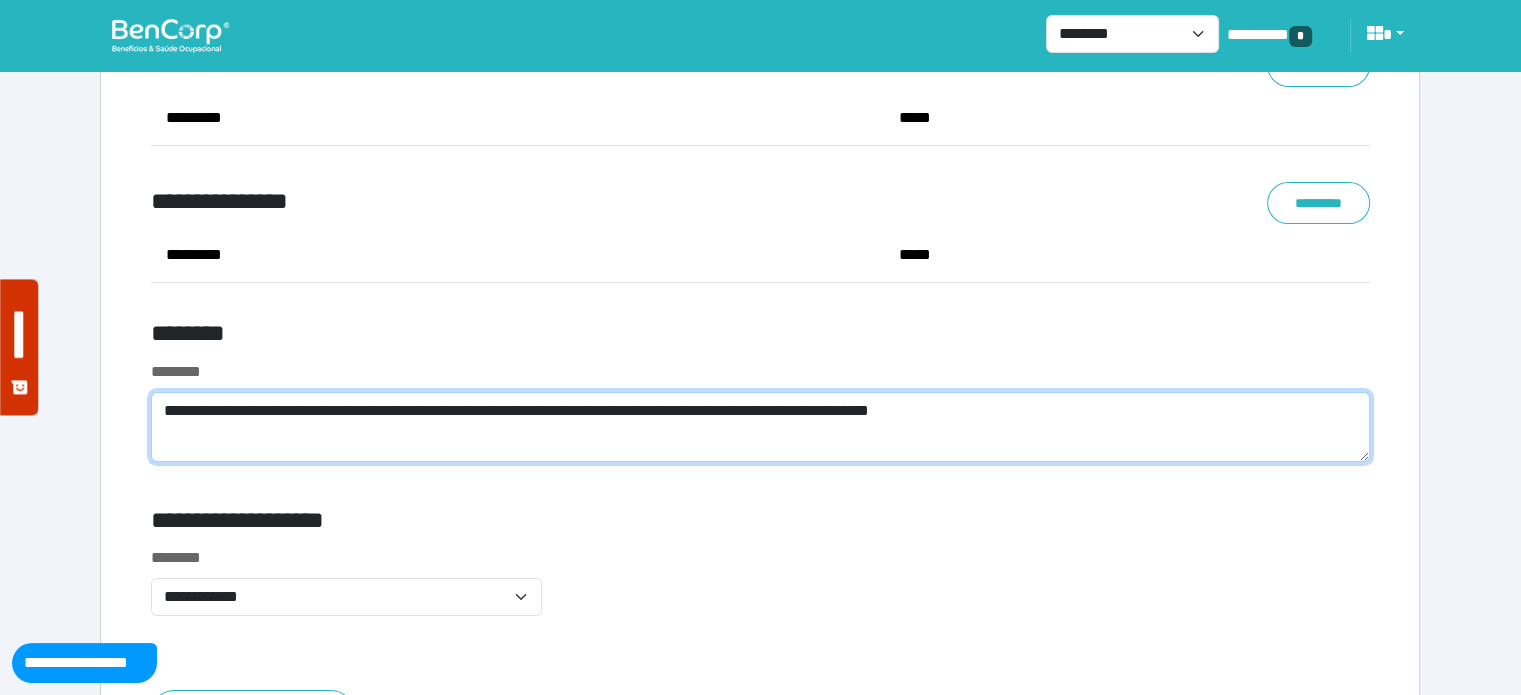 click on "**********" at bounding box center [760, 427] 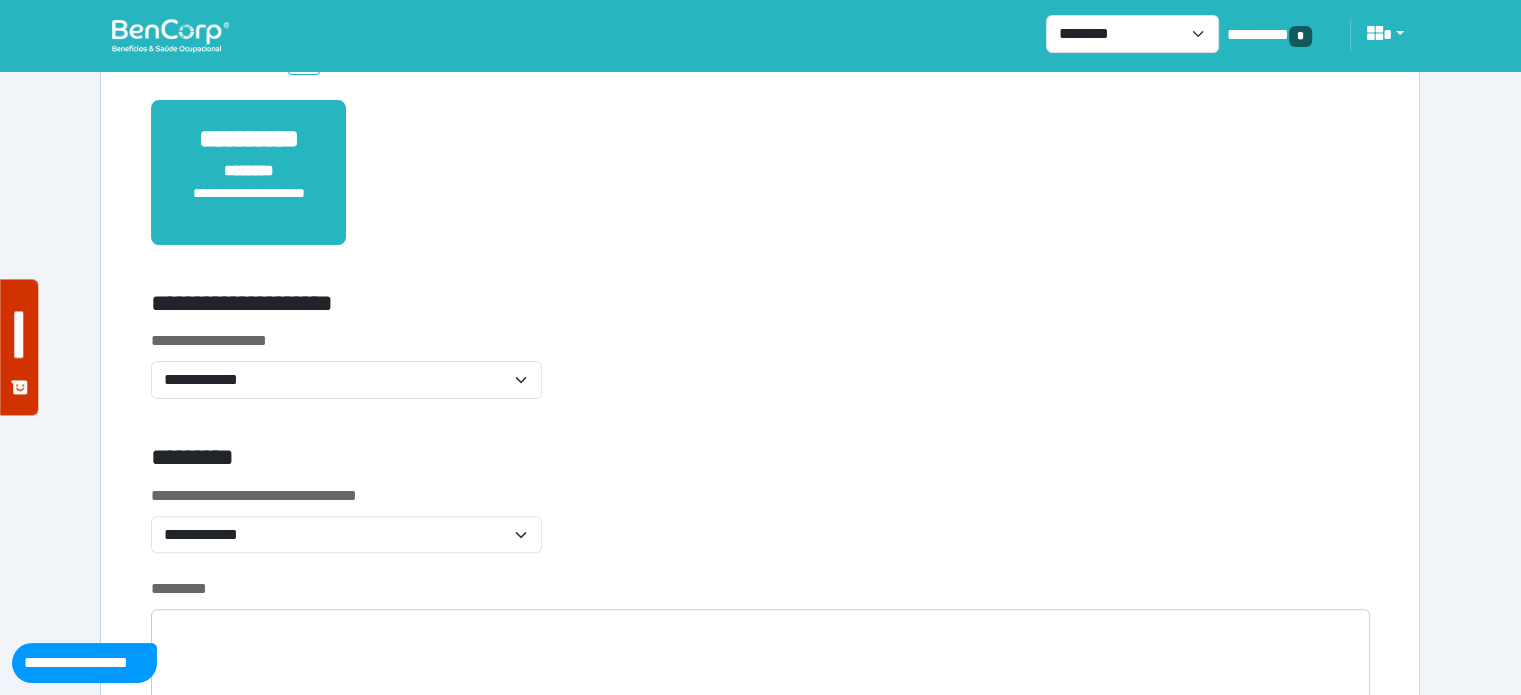 scroll, scrollTop: 500, scrollLeft: 0, axis: vertical 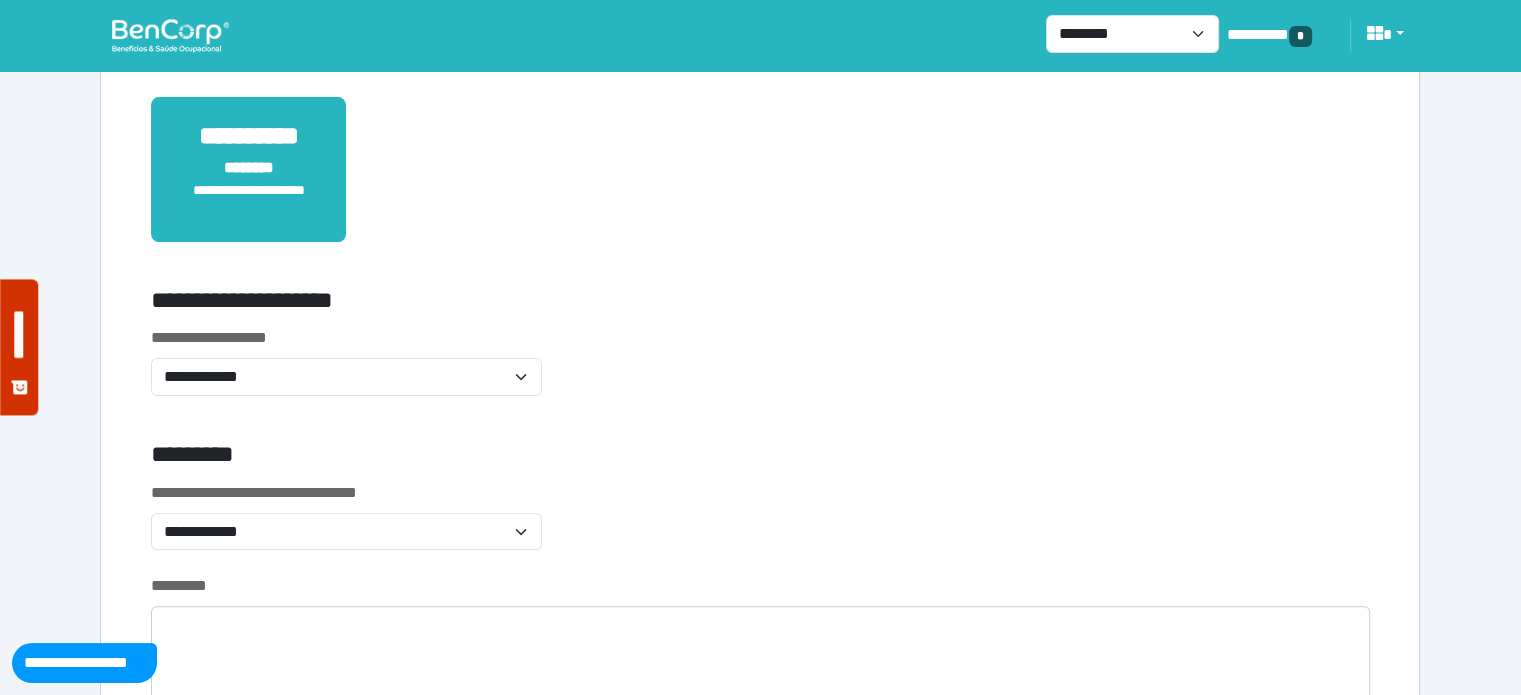 type on "**********" 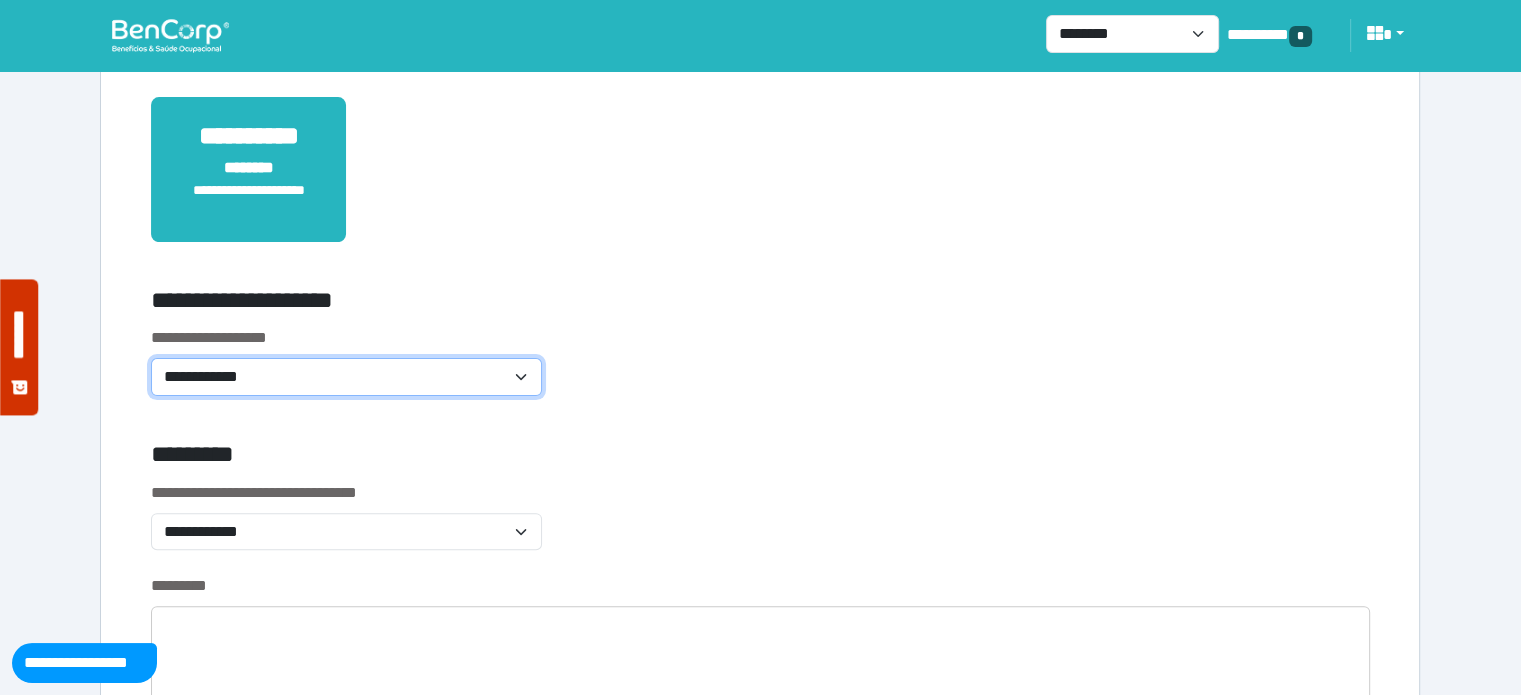 click on "**********" at bounding box center (346, 377) 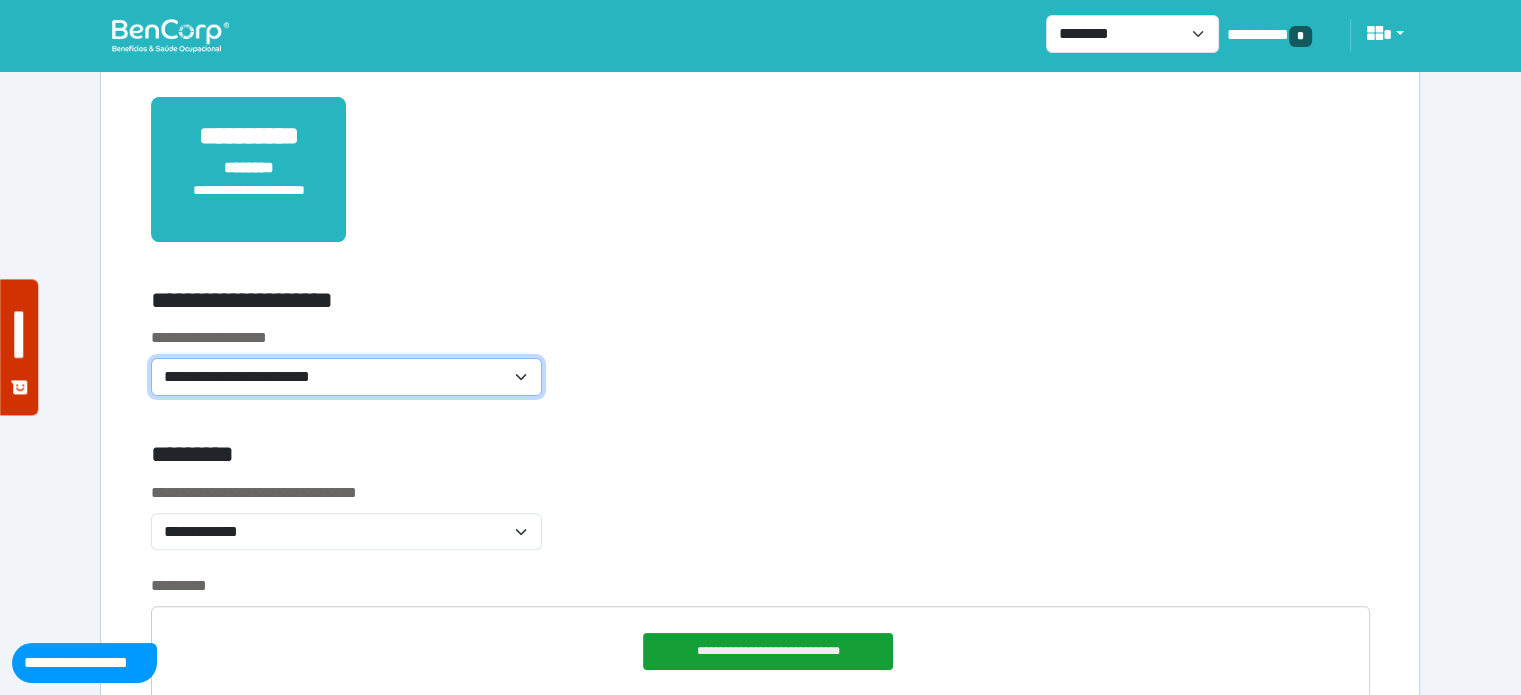 click on "**********" at bounding box center [346, 377] 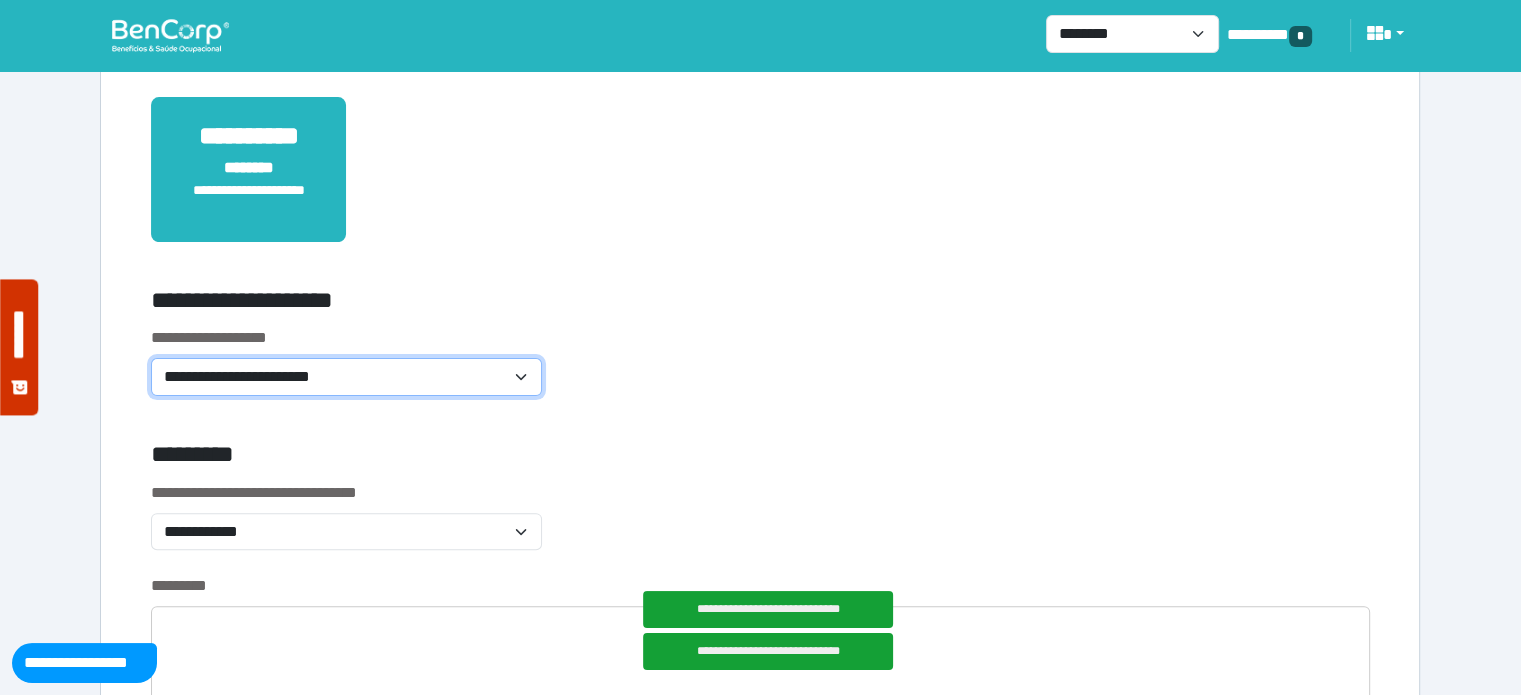 select on "**********" 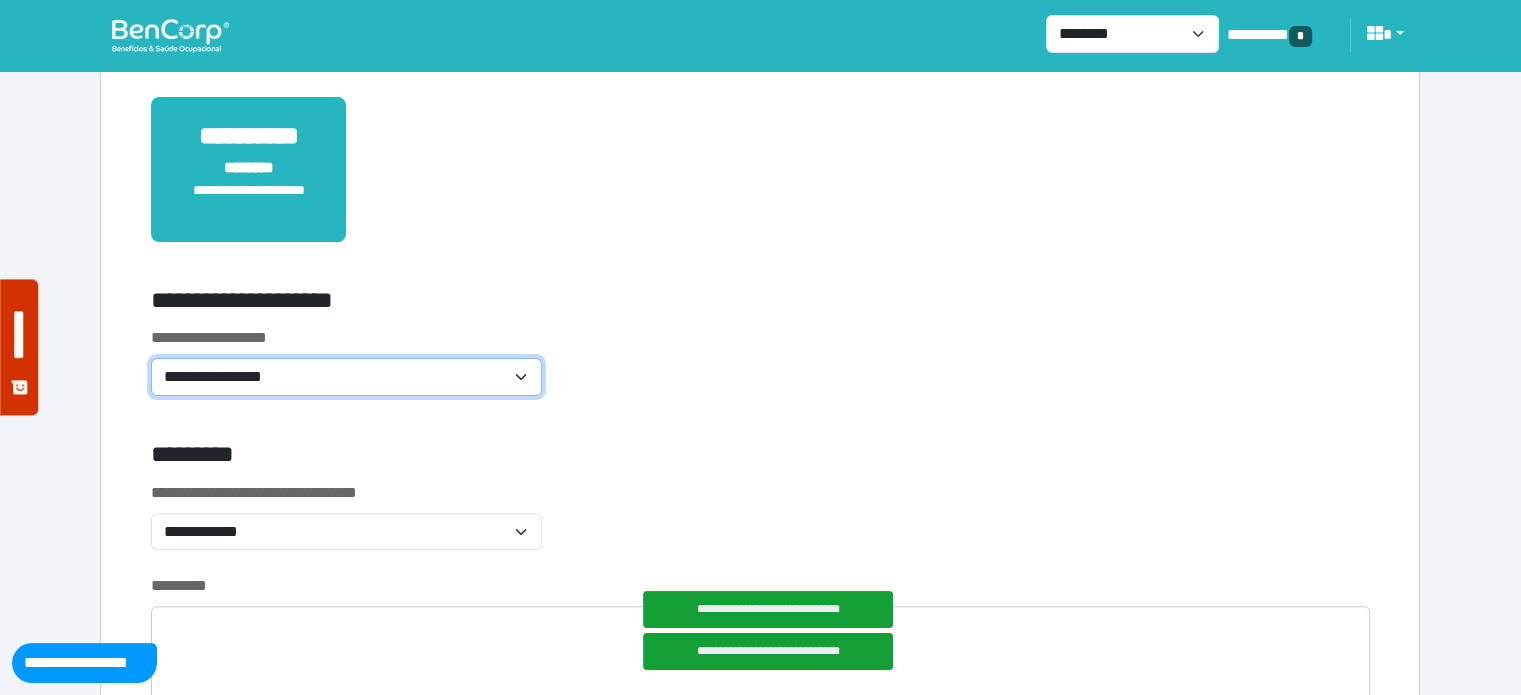 click on "**********" at bounding box center [346, 377] 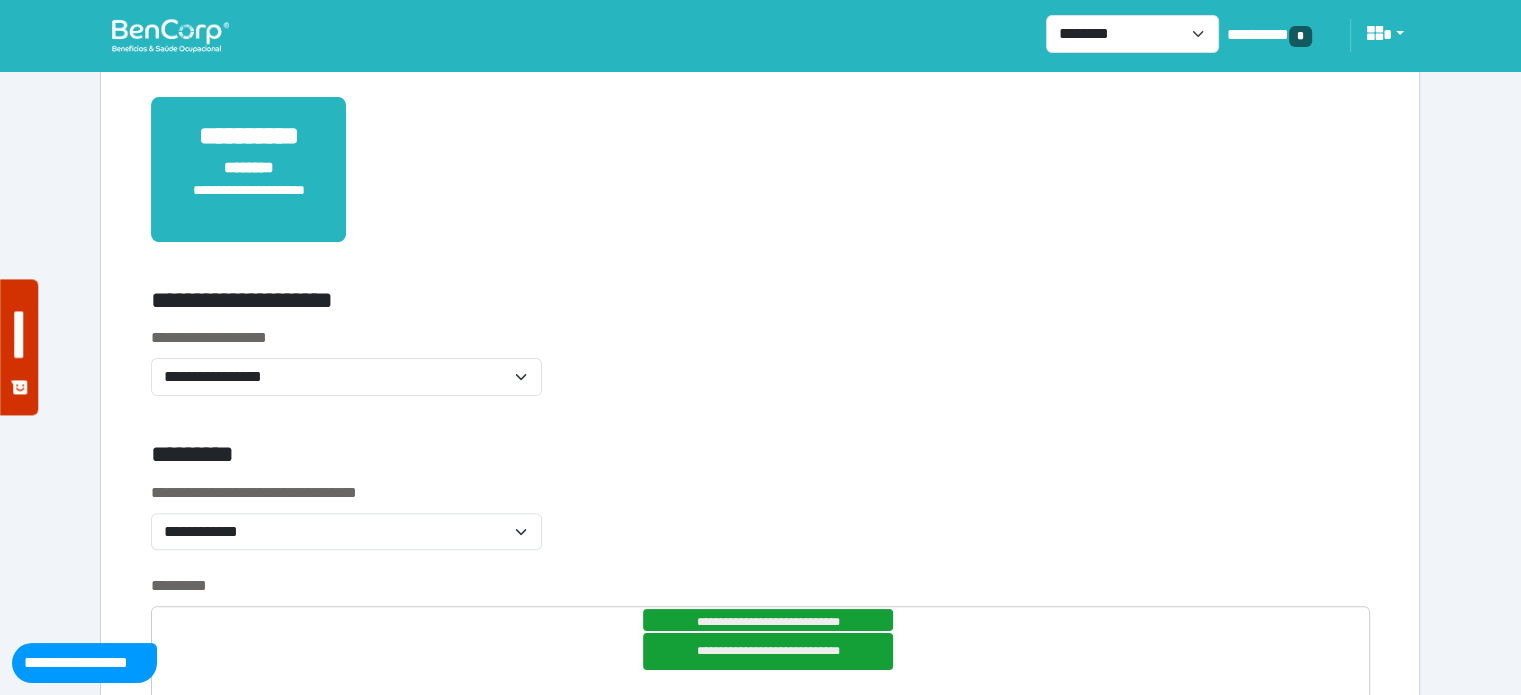 click on "**********" at bounding box center (760, 373) 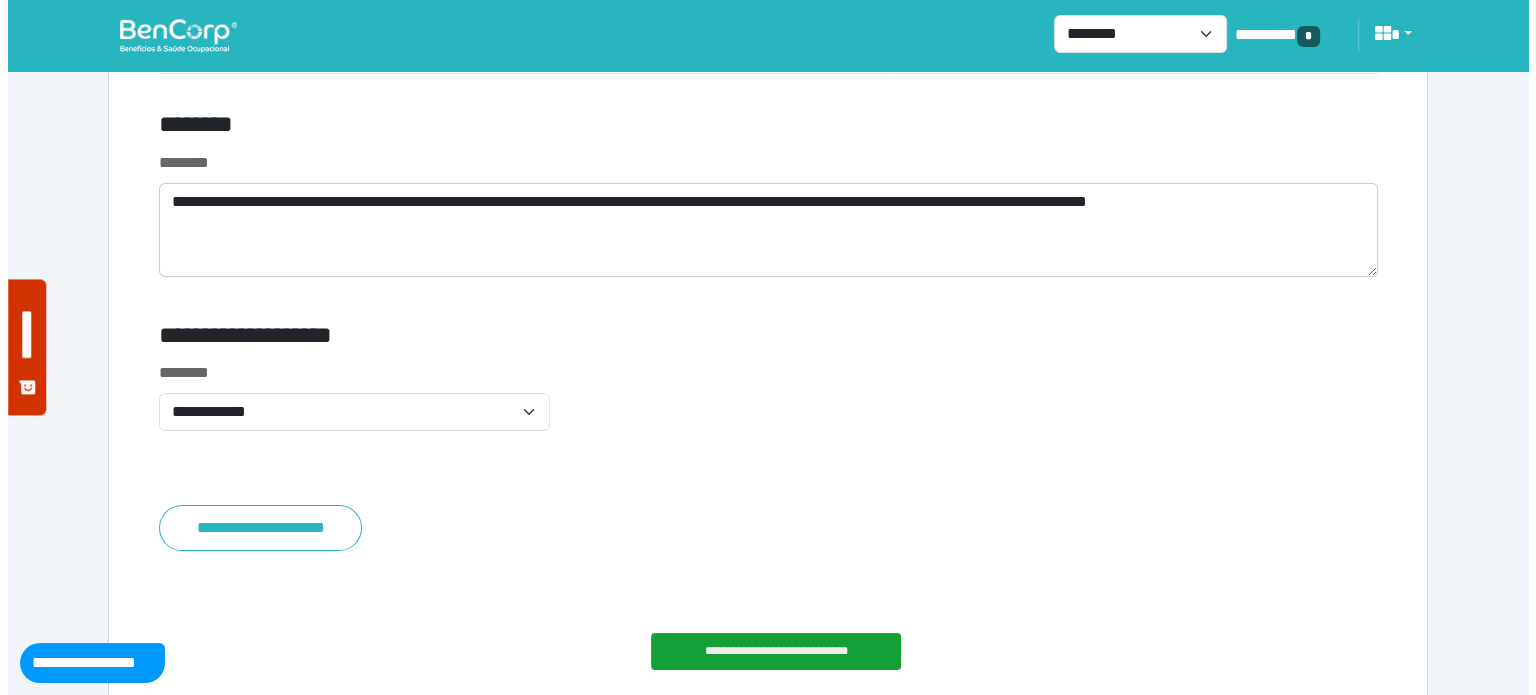 scroll, scrollTop: 7893, scrollLeft: 0, axis: vertical 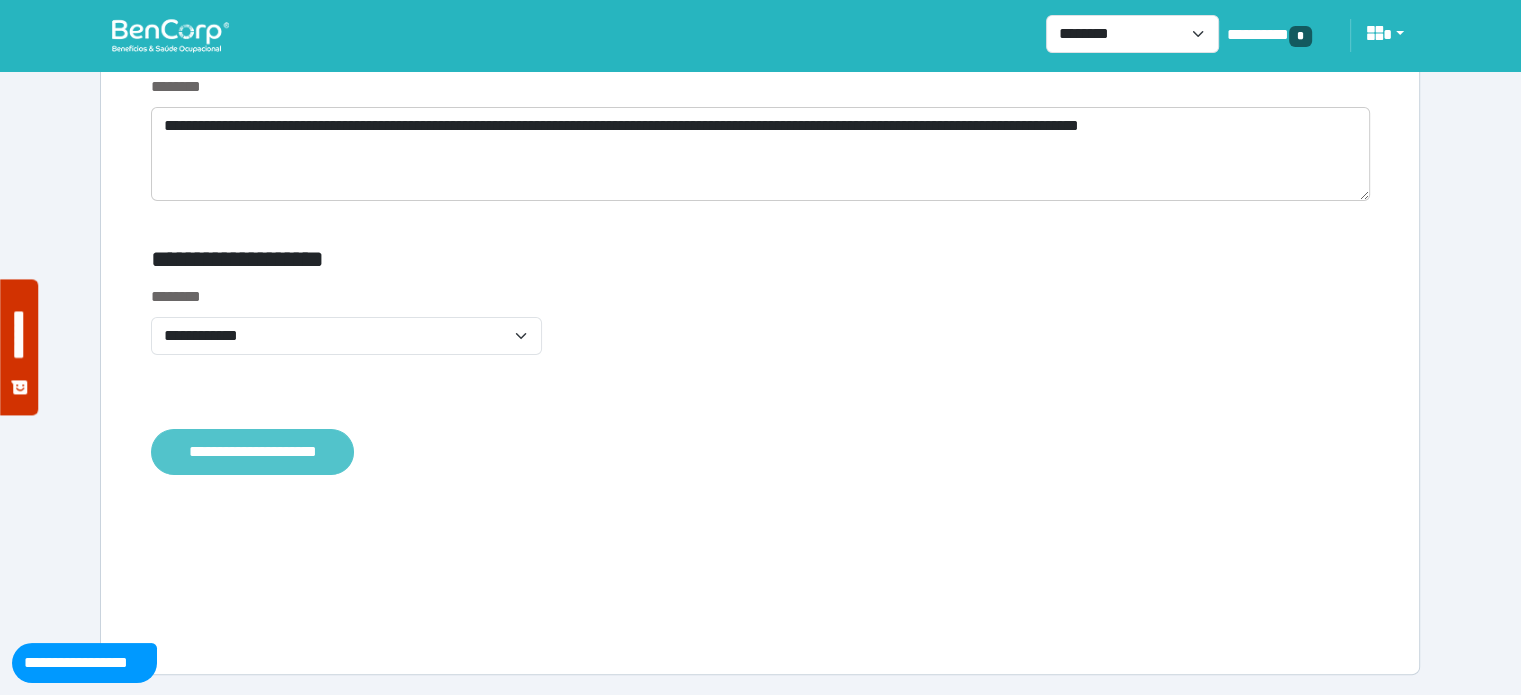 click on "**********" at bounding box center (252, 452) 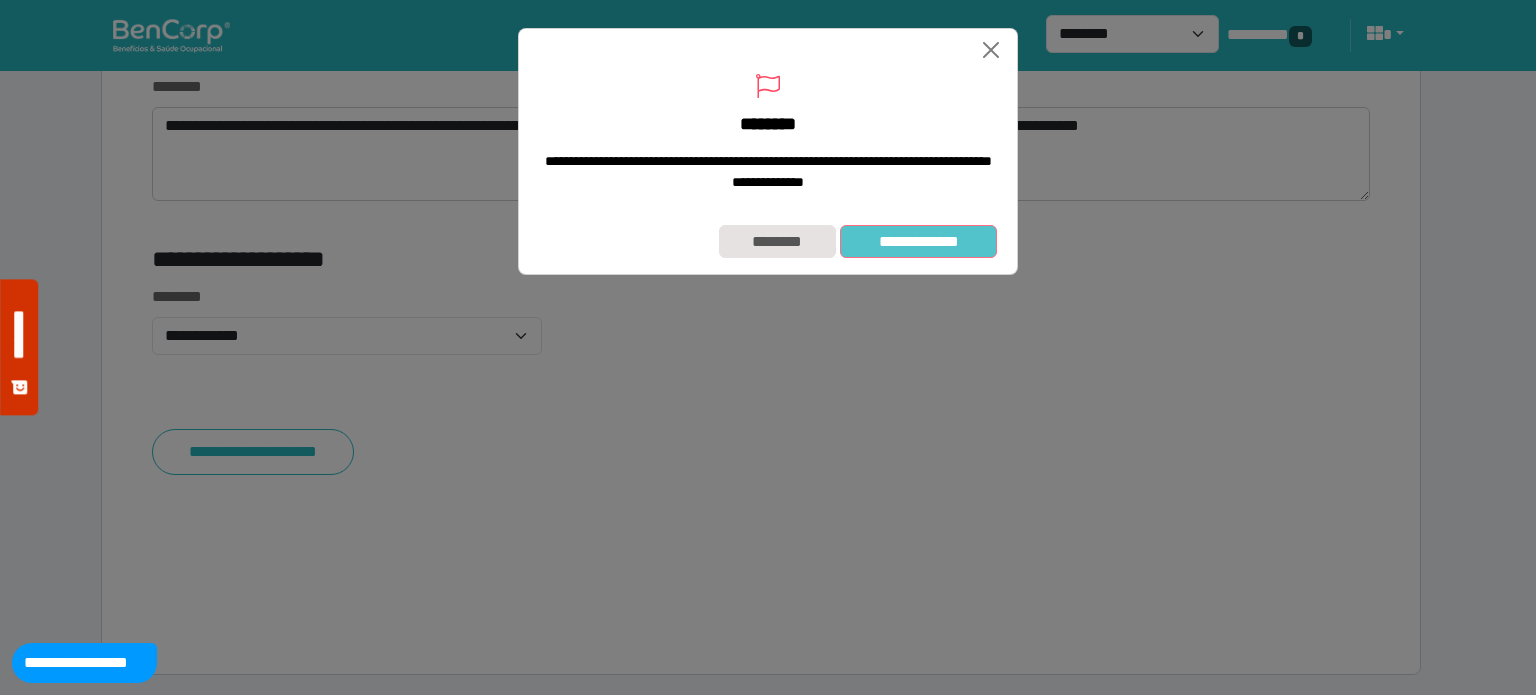 click on "**********" at bounding box center (918, 242) 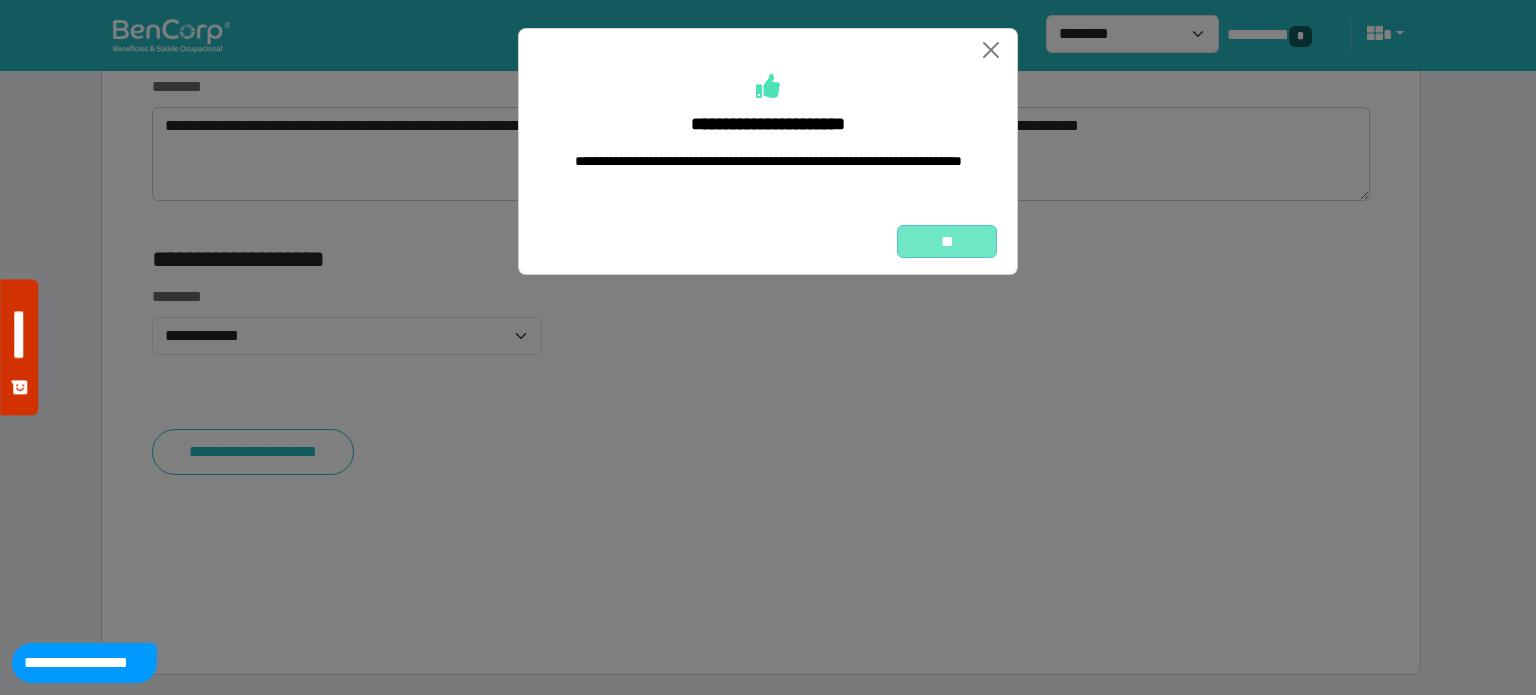 click on "**" at bounding box center (947, 242) 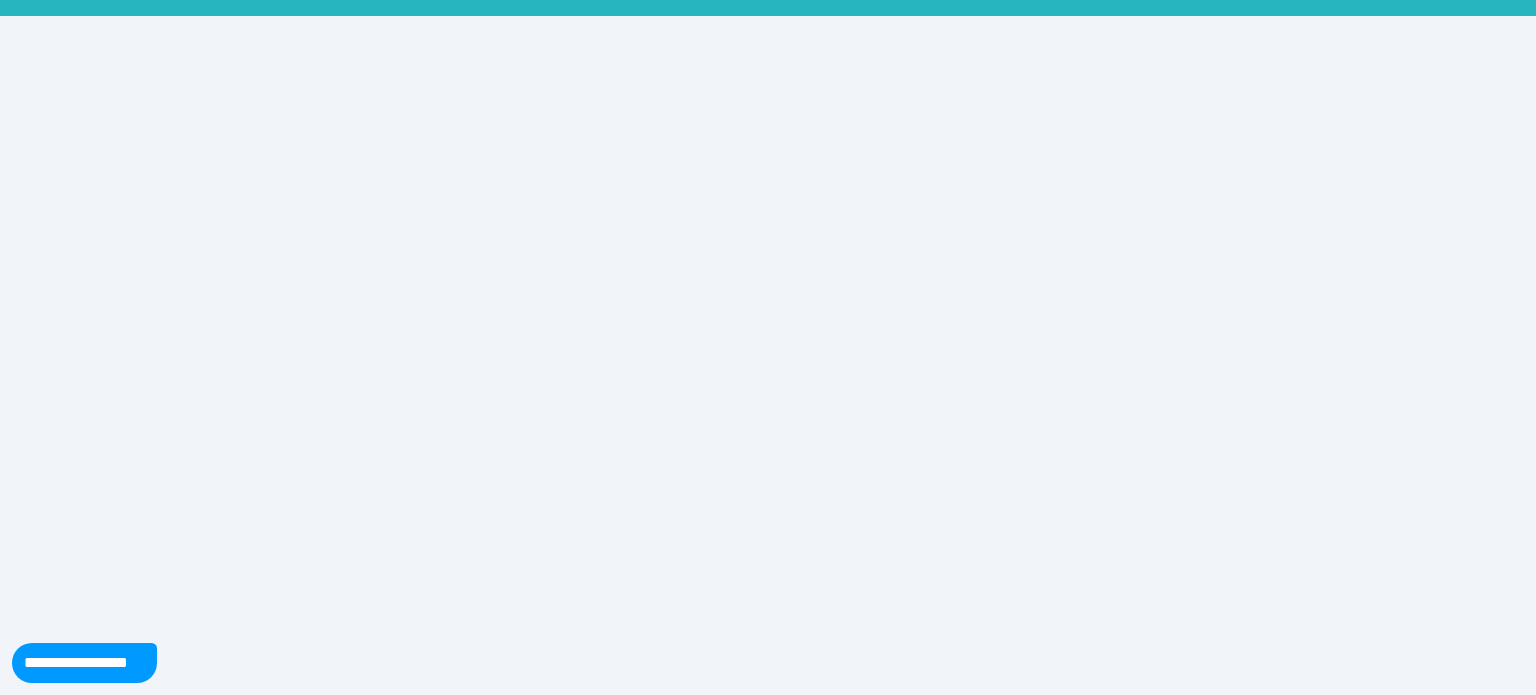 scroll, scrollTop: 0, scrollLeft: 0, axis: both 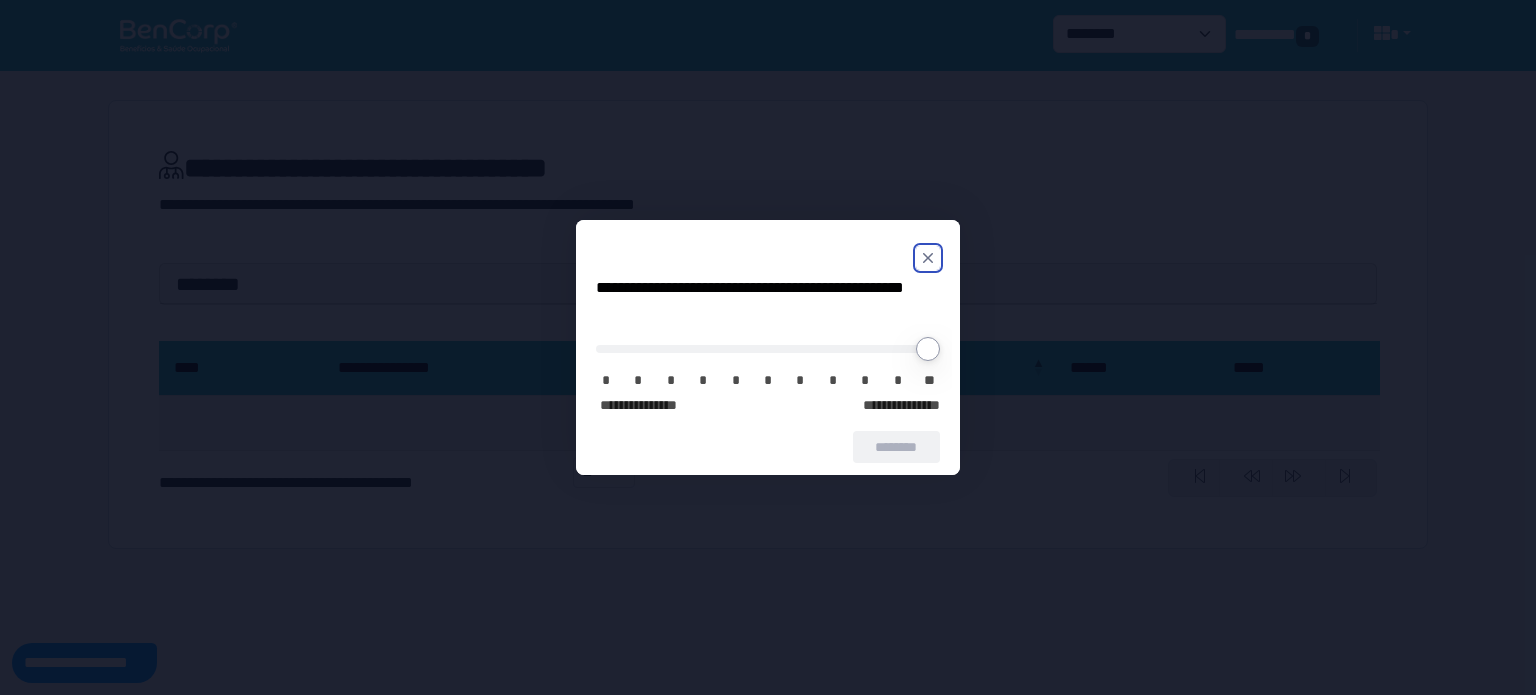 click at bounding box center [768, 258] 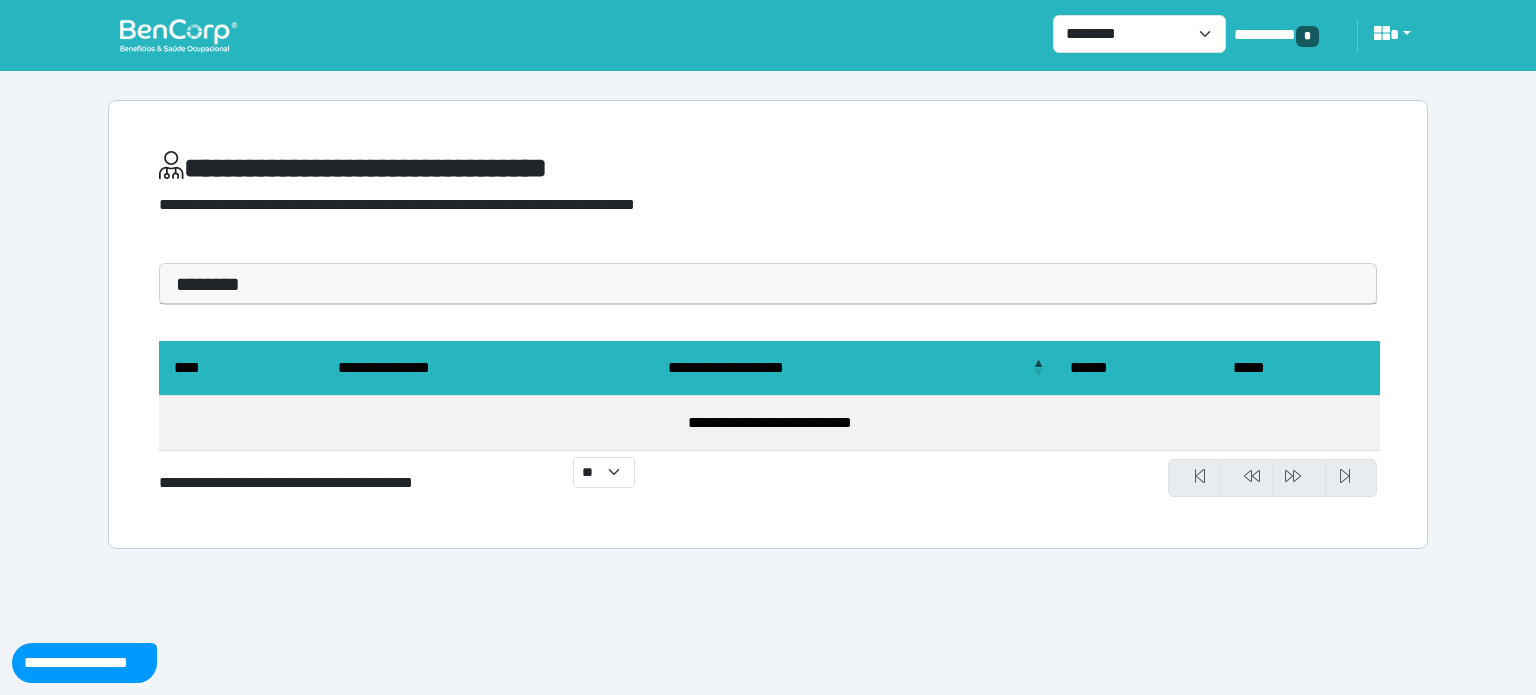 click at bounding box center (178, 35) 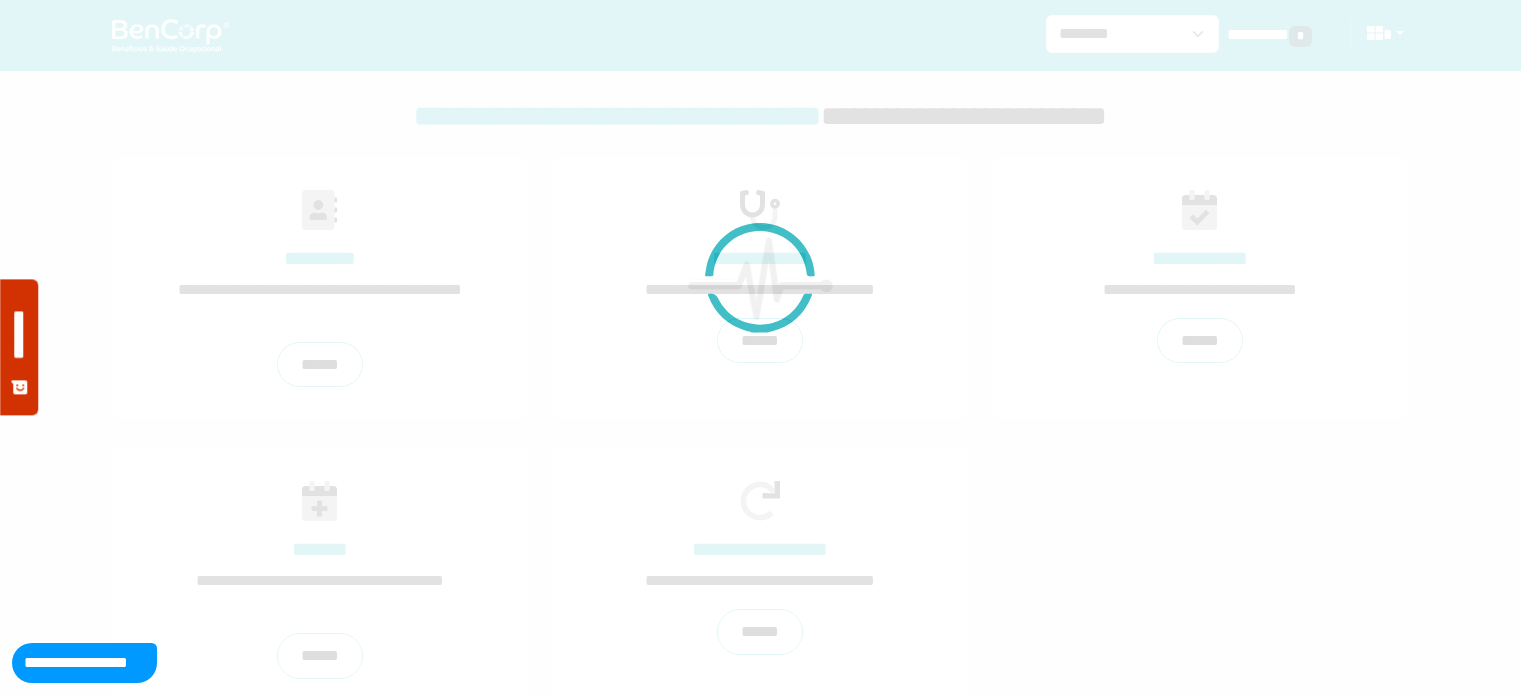 scroll, scrollTop: 0, scrollLeft: 0, axis: both 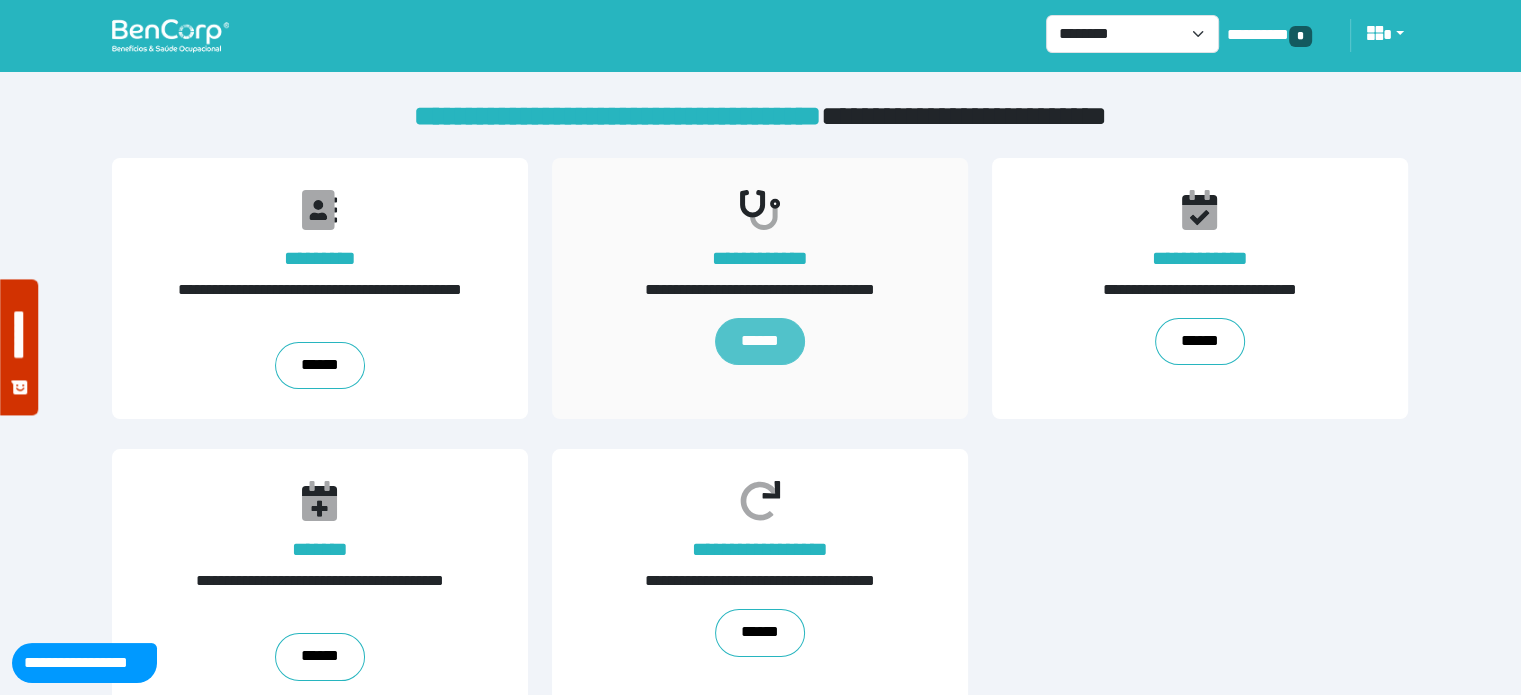 click on "******" at bounding box center [760, 342] 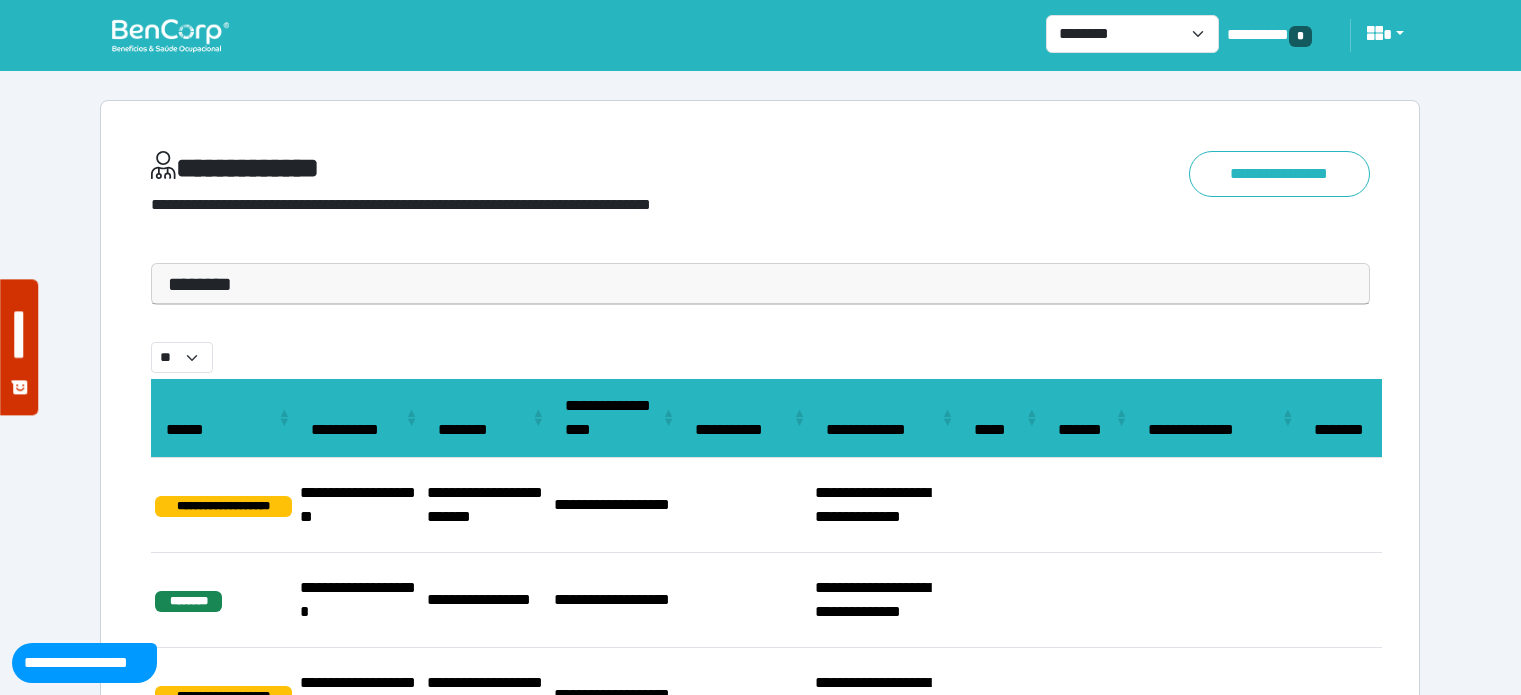 scroll, scrollTop: 0, scrollLeft: 0, axis: both 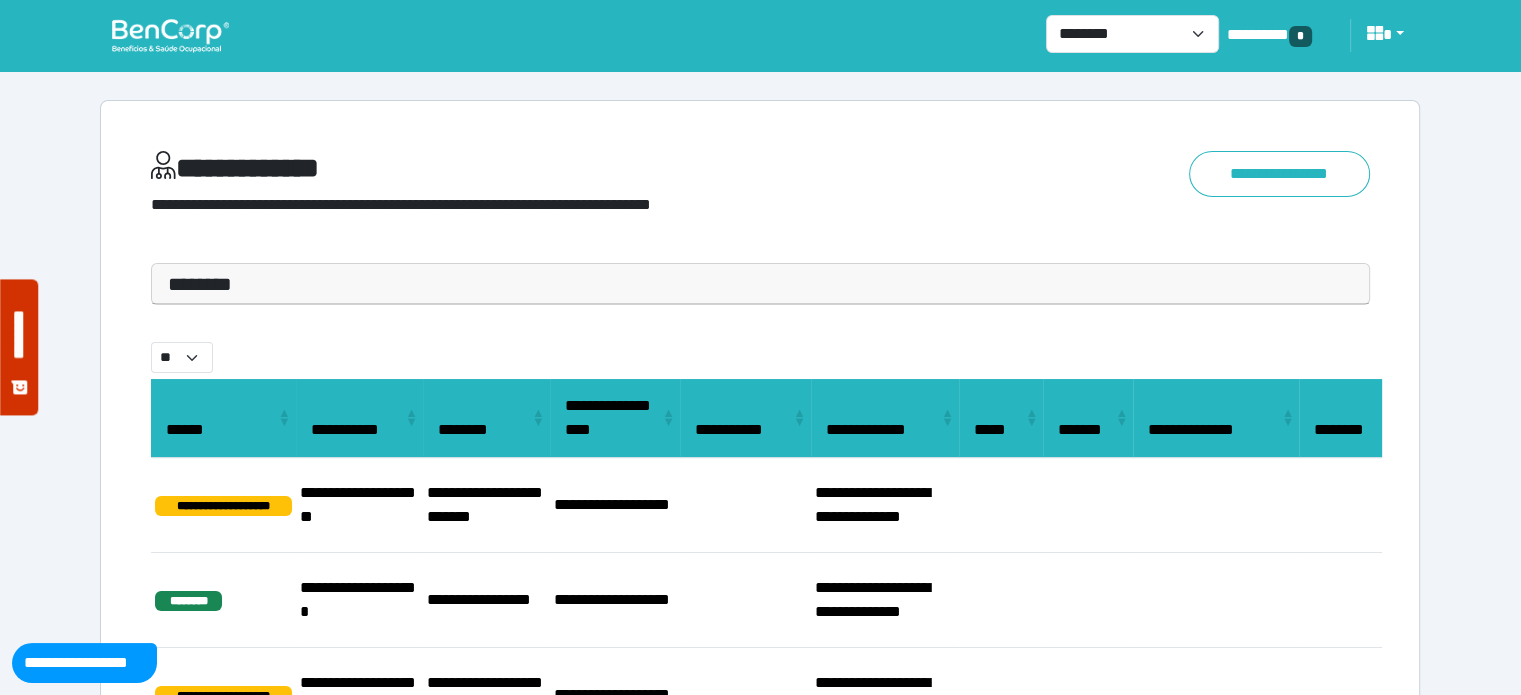 click at bounding box center (170, 35) 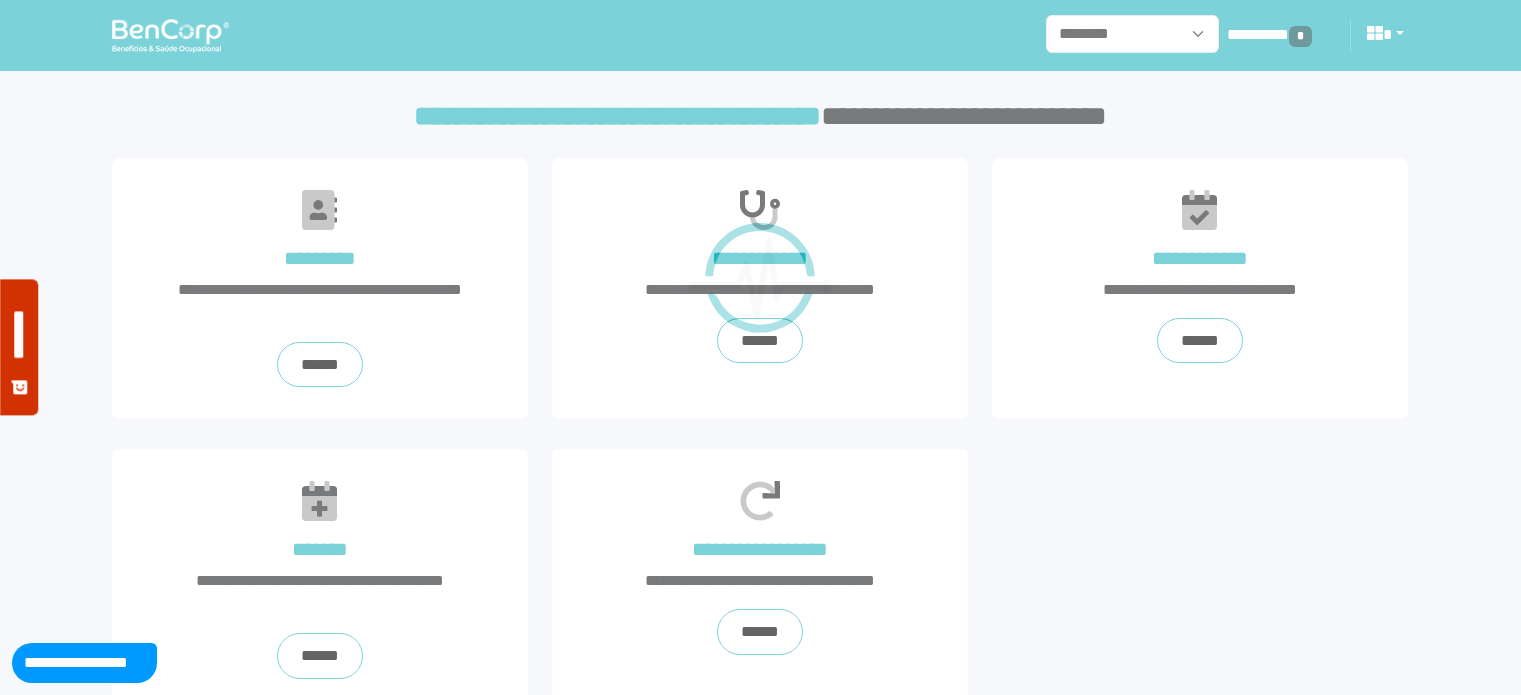 scroll, scrollTop: 0, scrollLeft: 0, axis: both 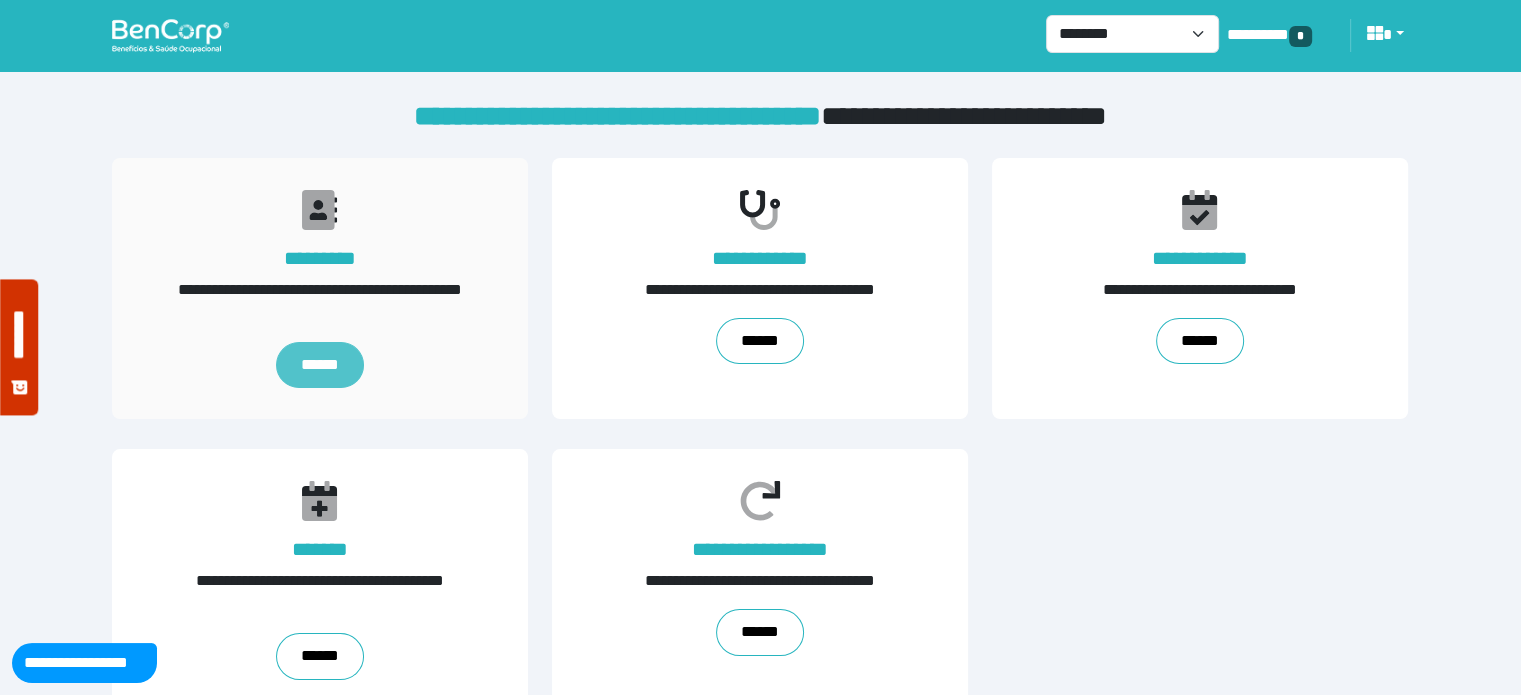 click on "******" at bounding box center [320, 365] 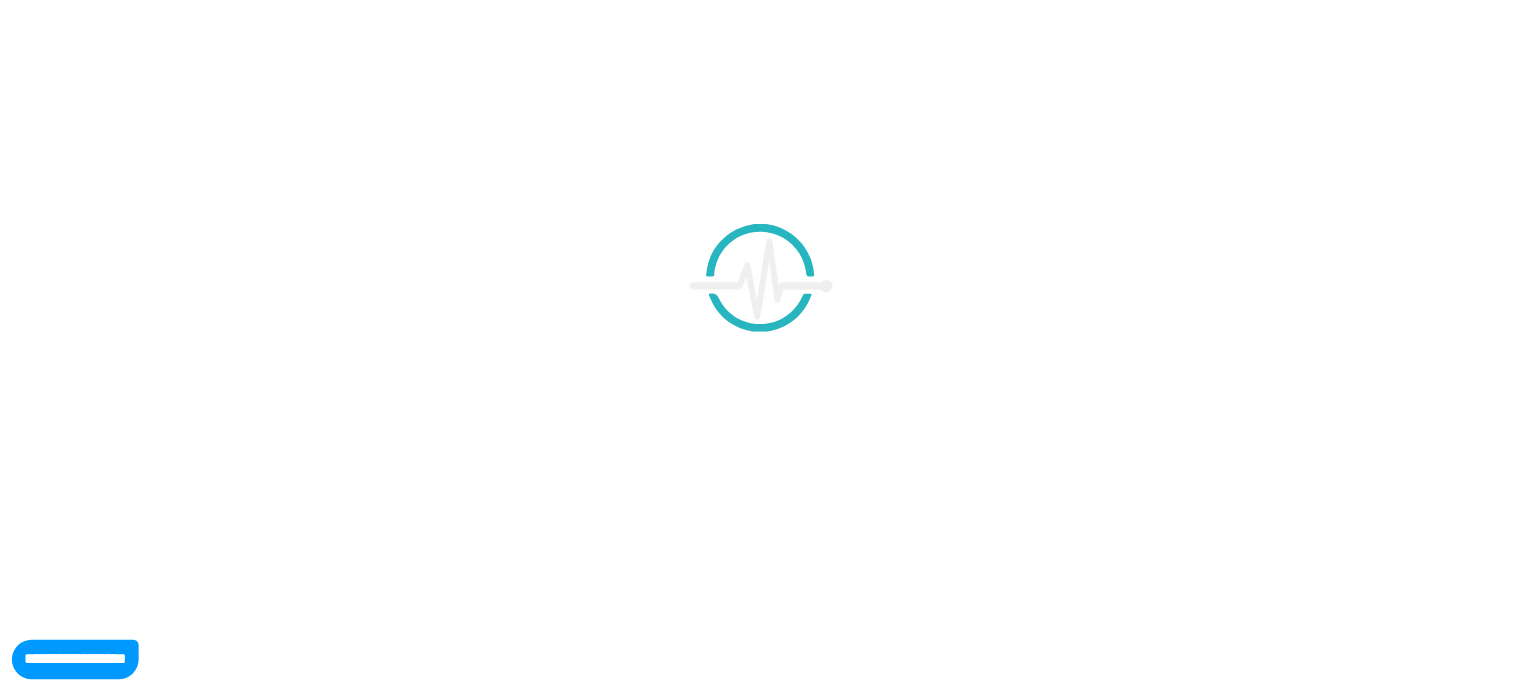 scroll, scrollTop: 0, scrollLeft: 0, axis: both 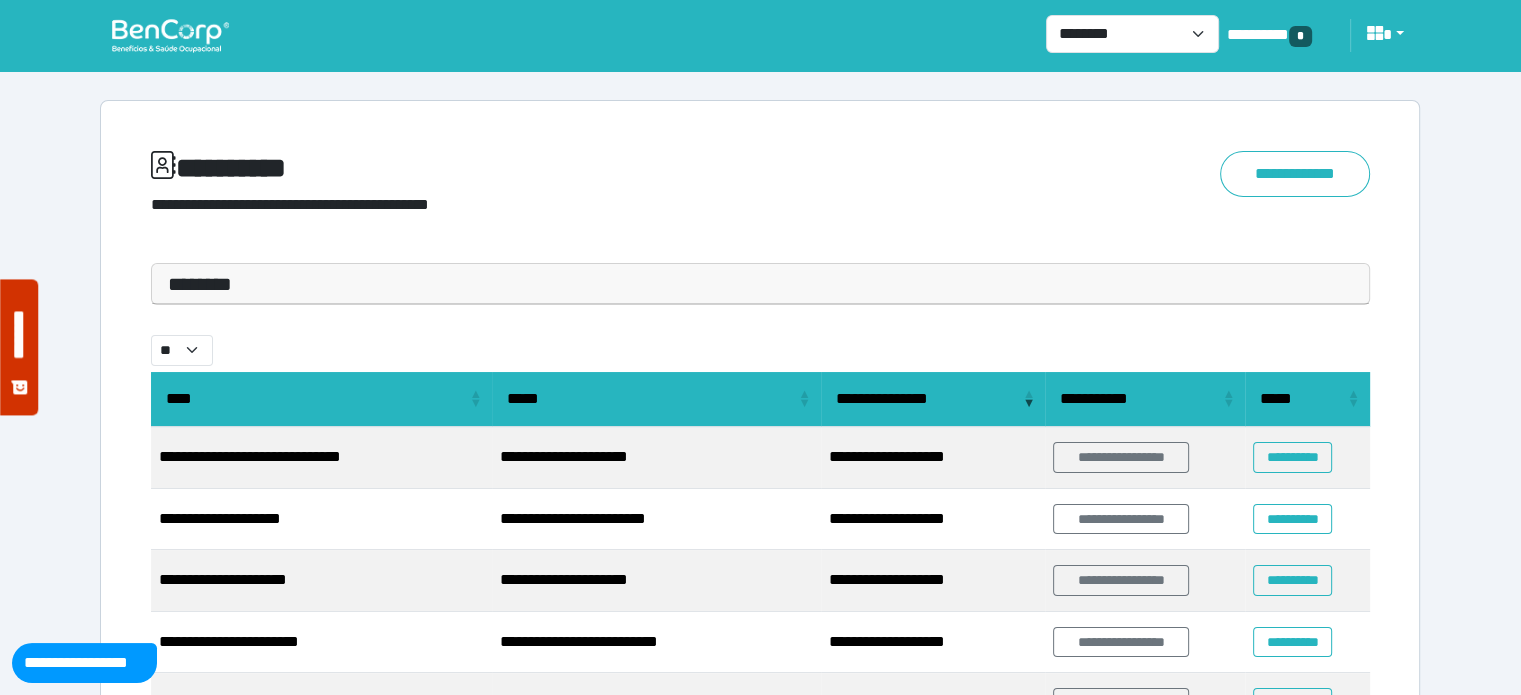 click on "********" at bounding box center [760, 284] 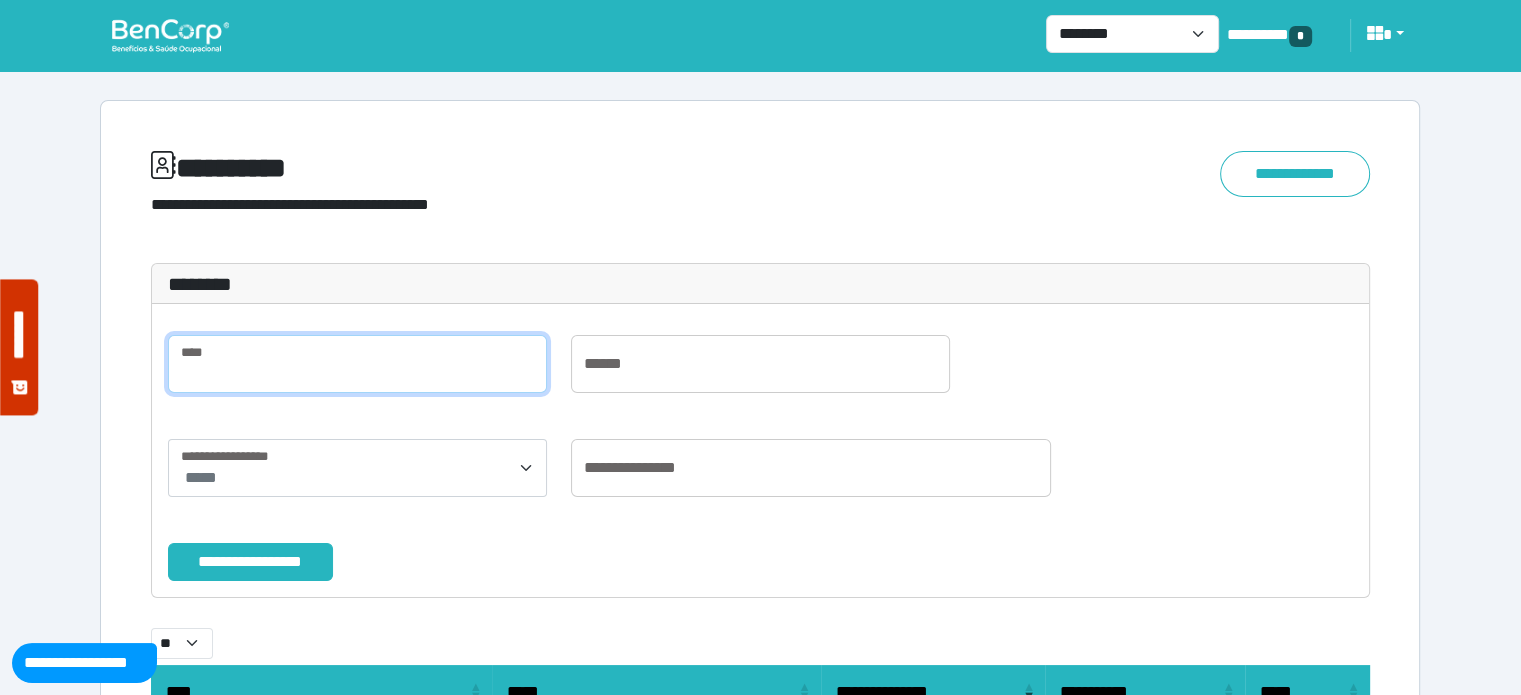 click at bounding box center (357, 364) 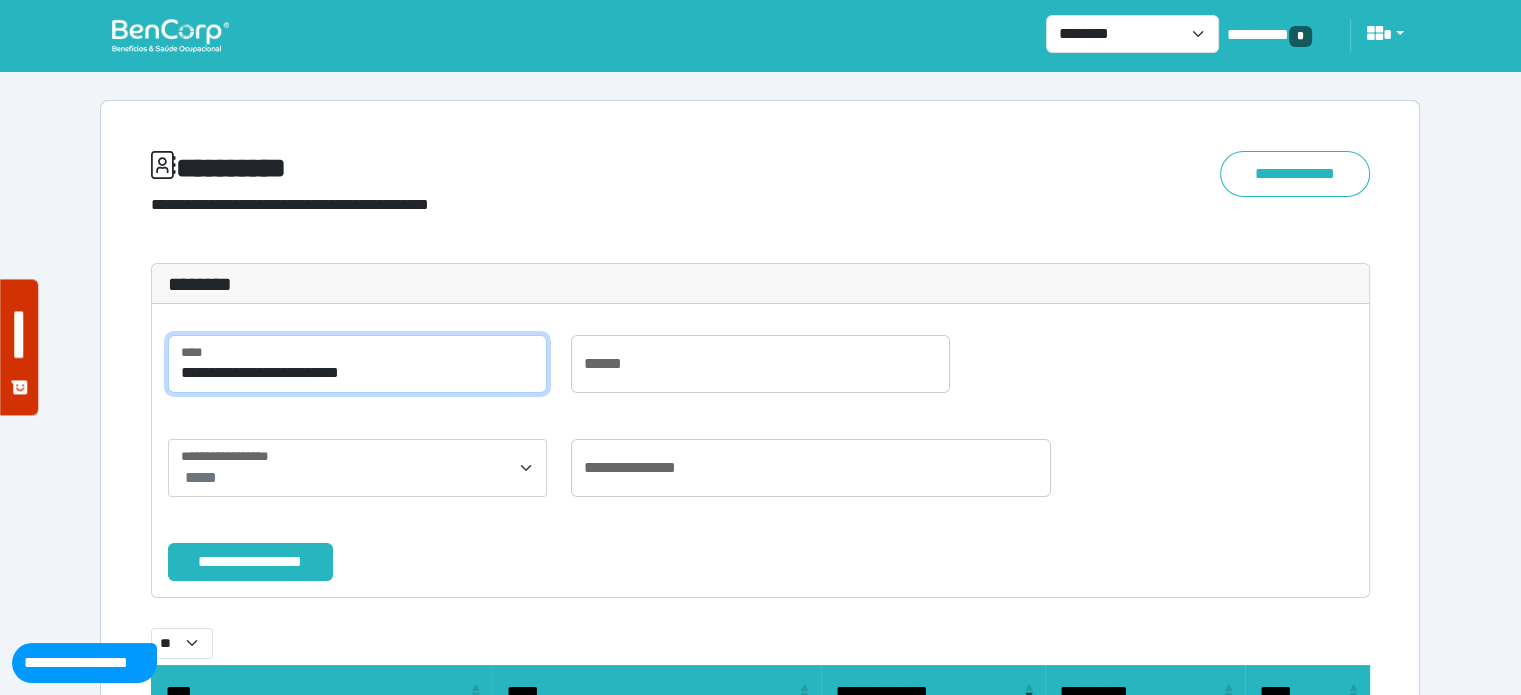 type on "**********" 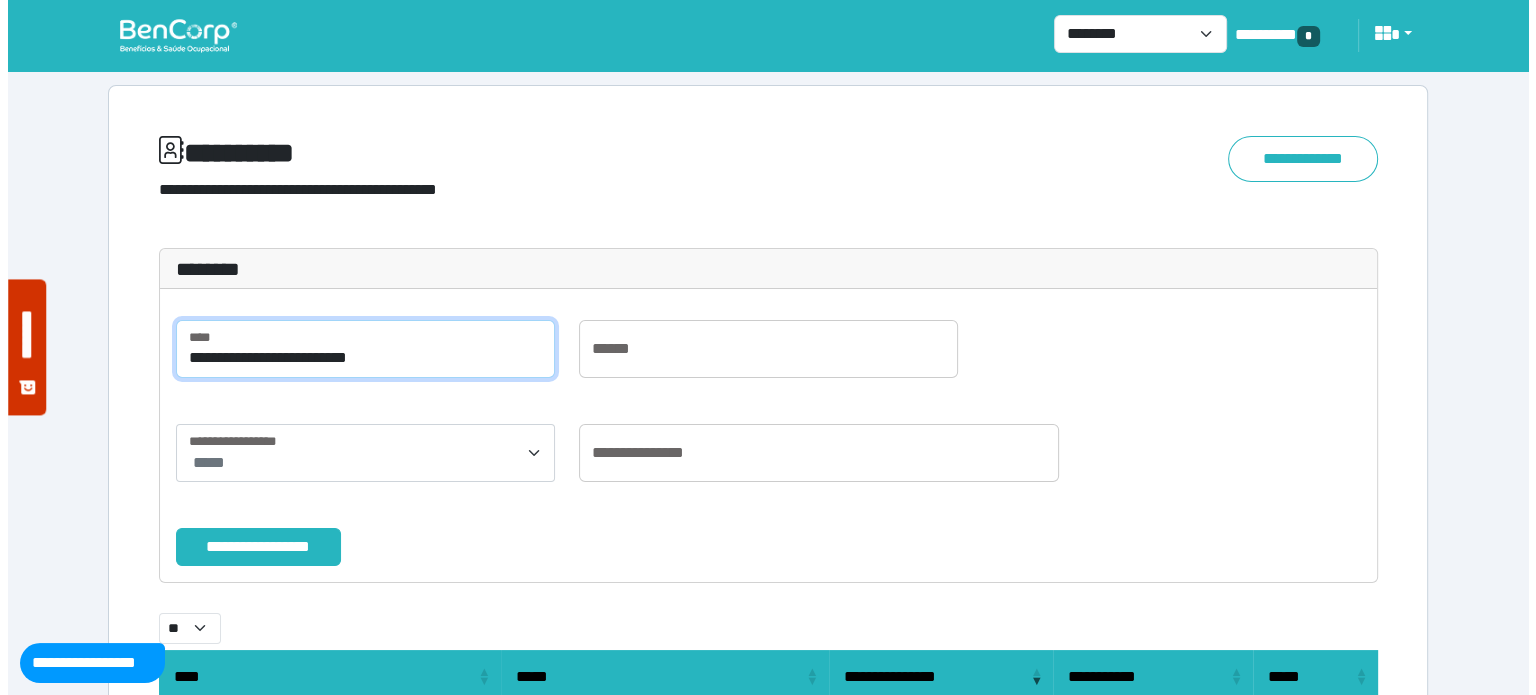 scroll, scrollTop: 203, scrollLeft: 0, axis: vertical 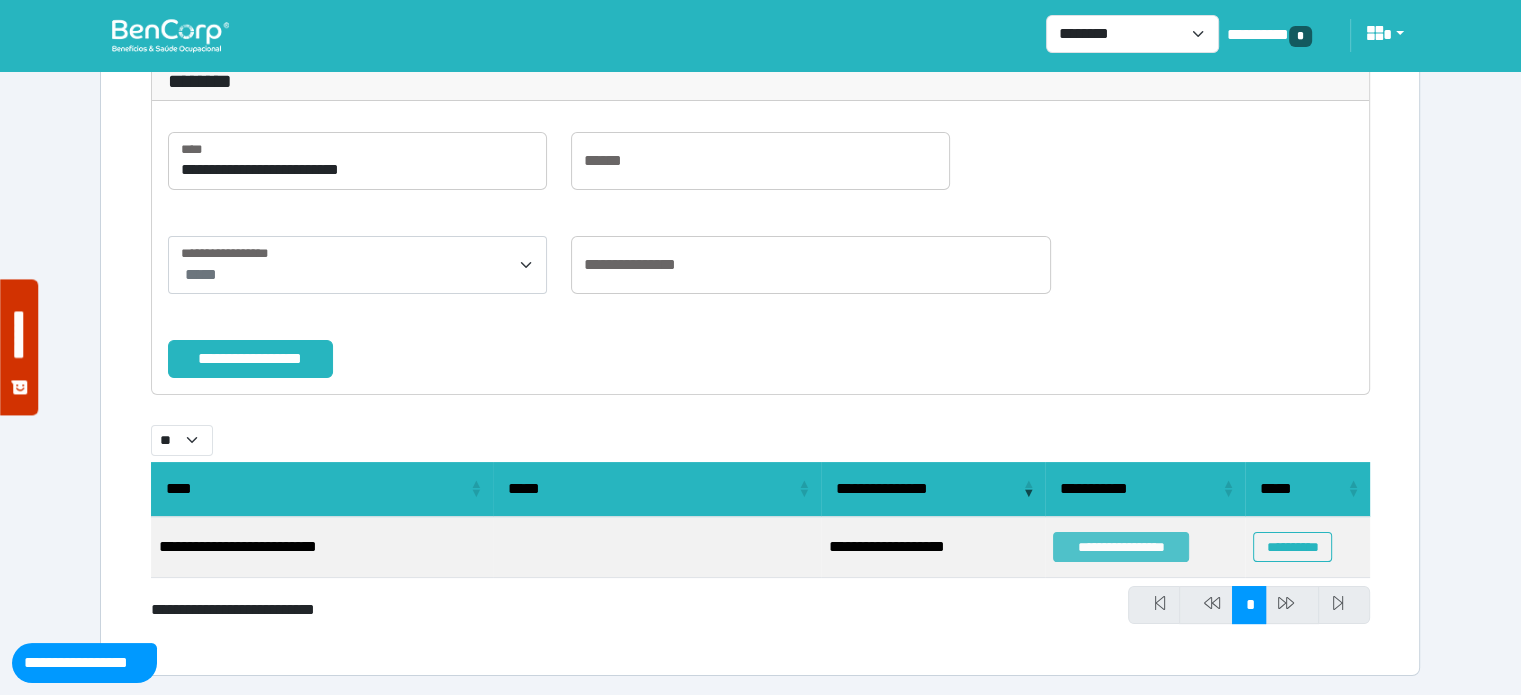 click on "**********" at bounding box center [1121, 547] 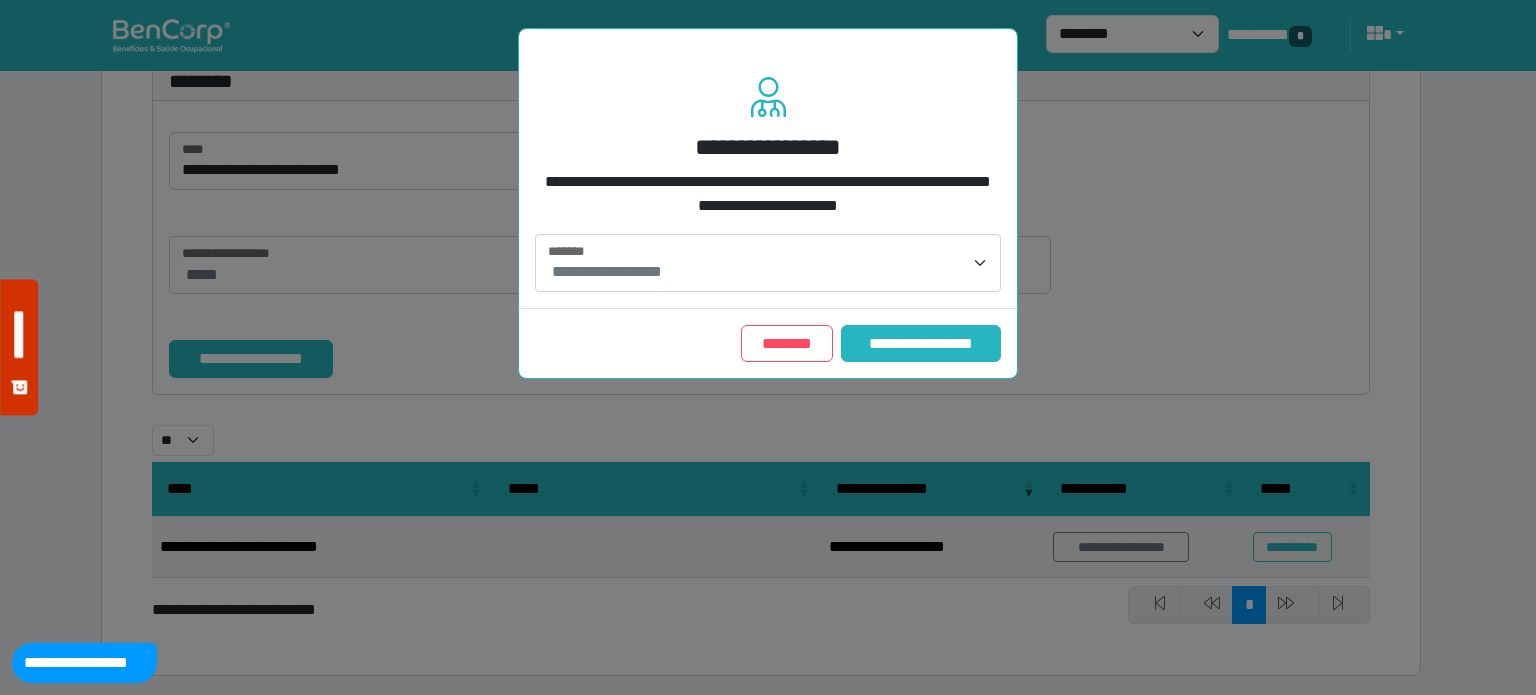 click on "**********" at bounding box center [770, 272] 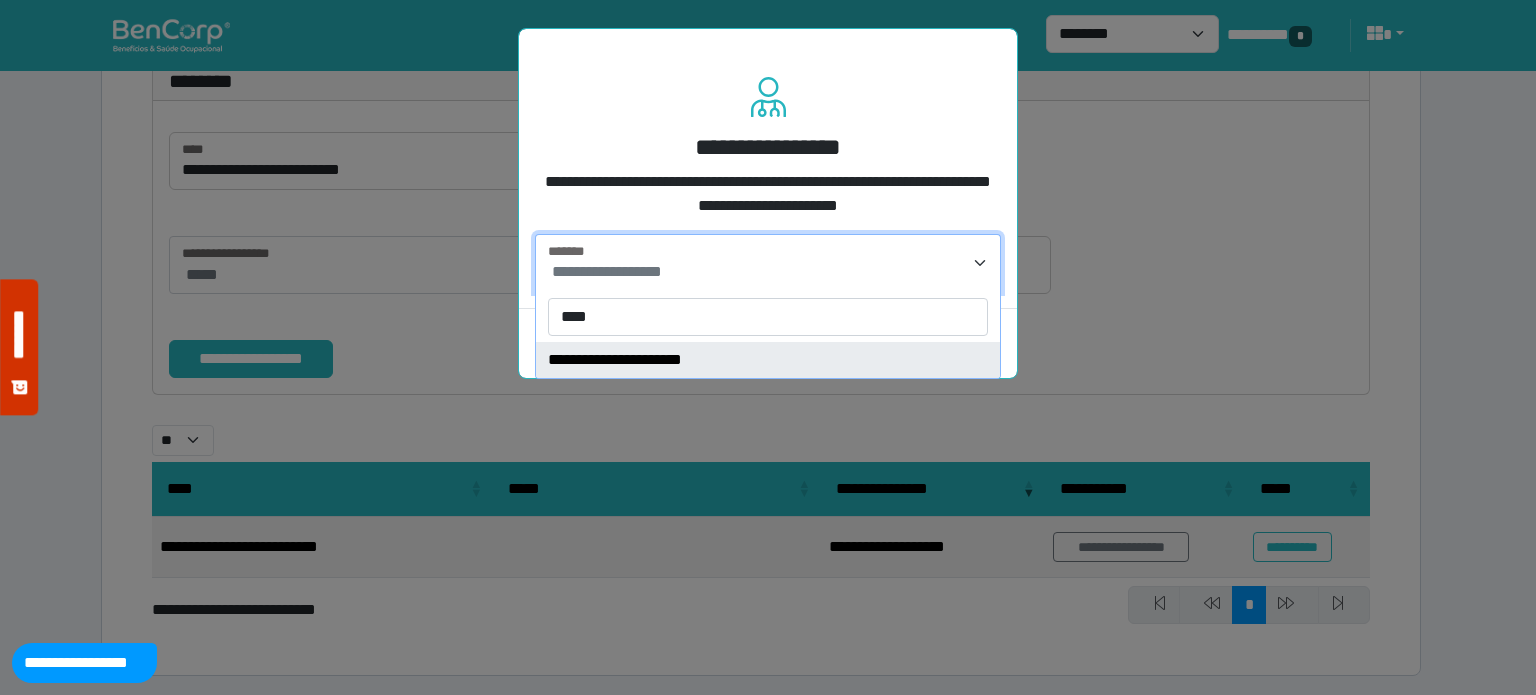 type on "****" 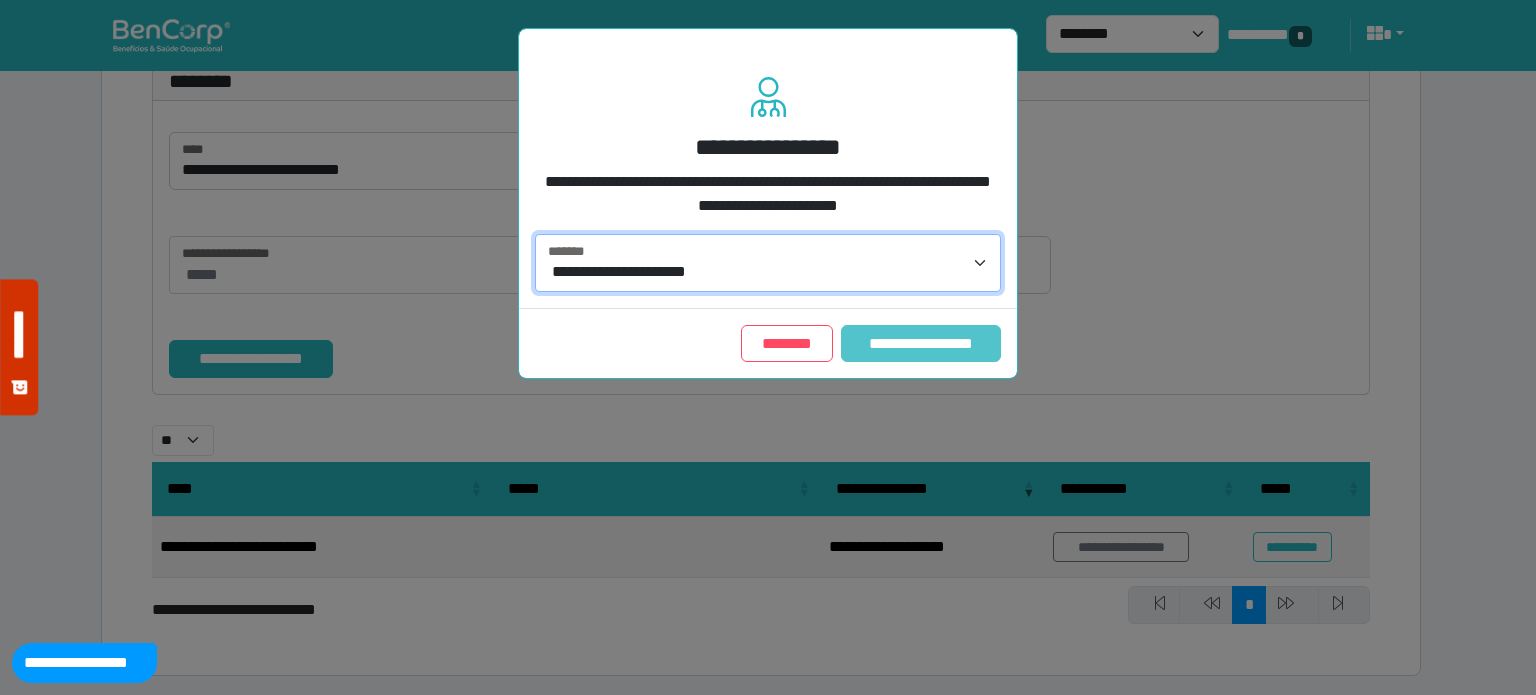 click on "**********" at bounding box center (921, 344) 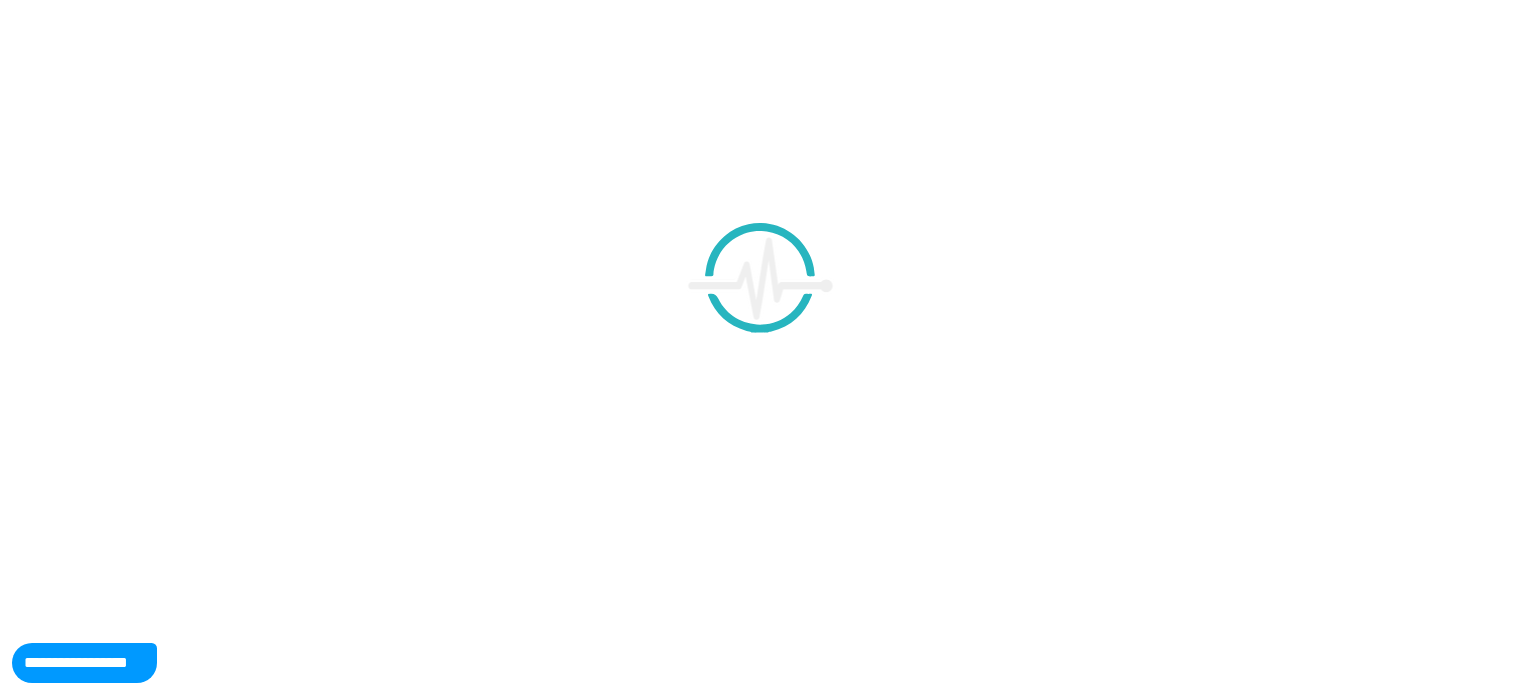 scroll, scrollTop: 0, scrollLeft: 0, axis: both 